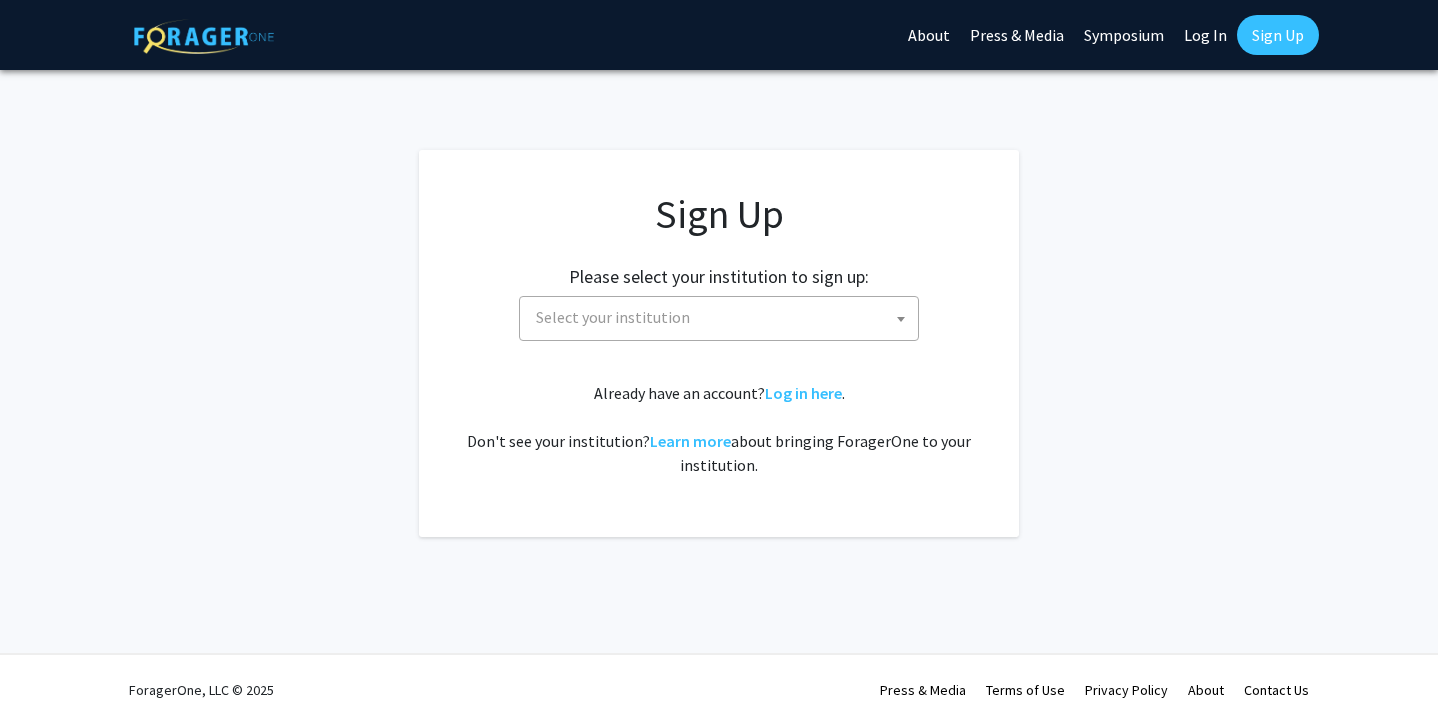 scroll, scrollTop: 0, scrollLeft: 0, axis: both 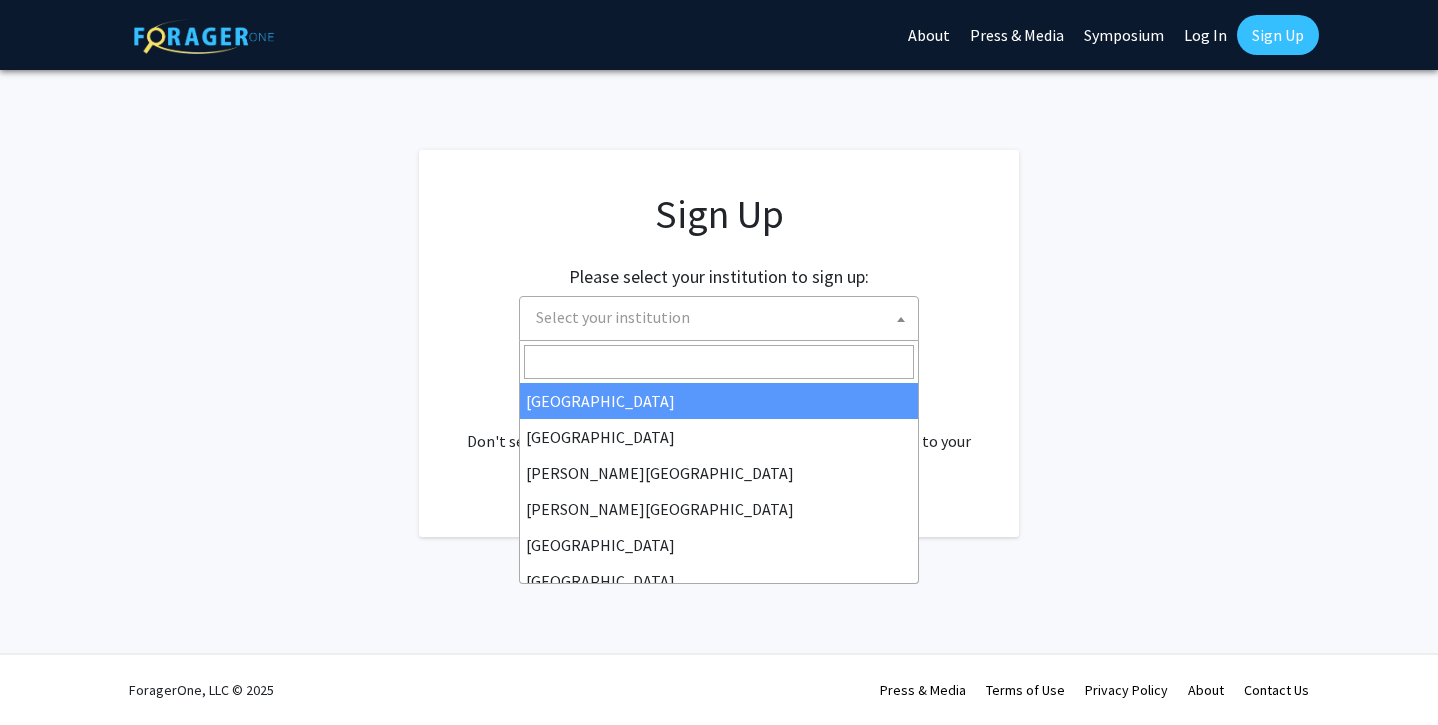 click on "Select your institution" at bounding box center [723, 317] 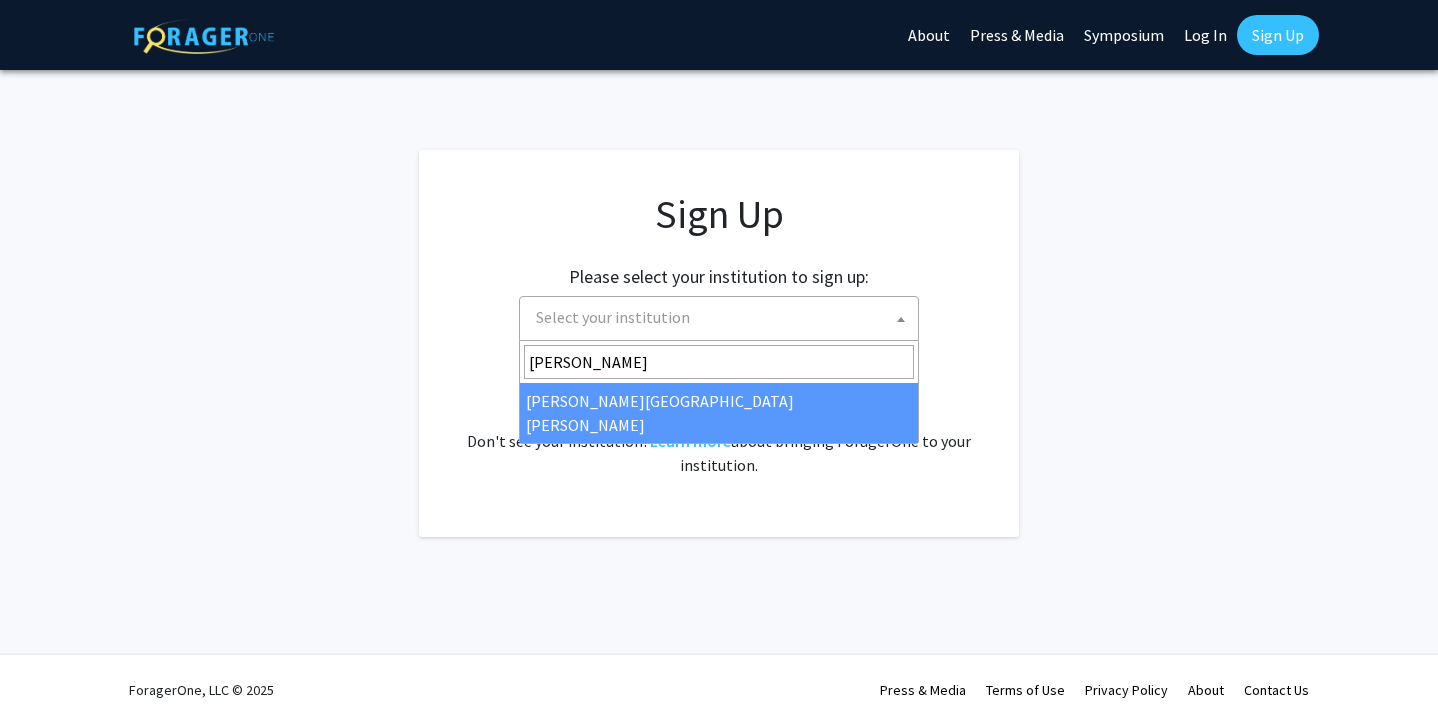 type on "Johns" 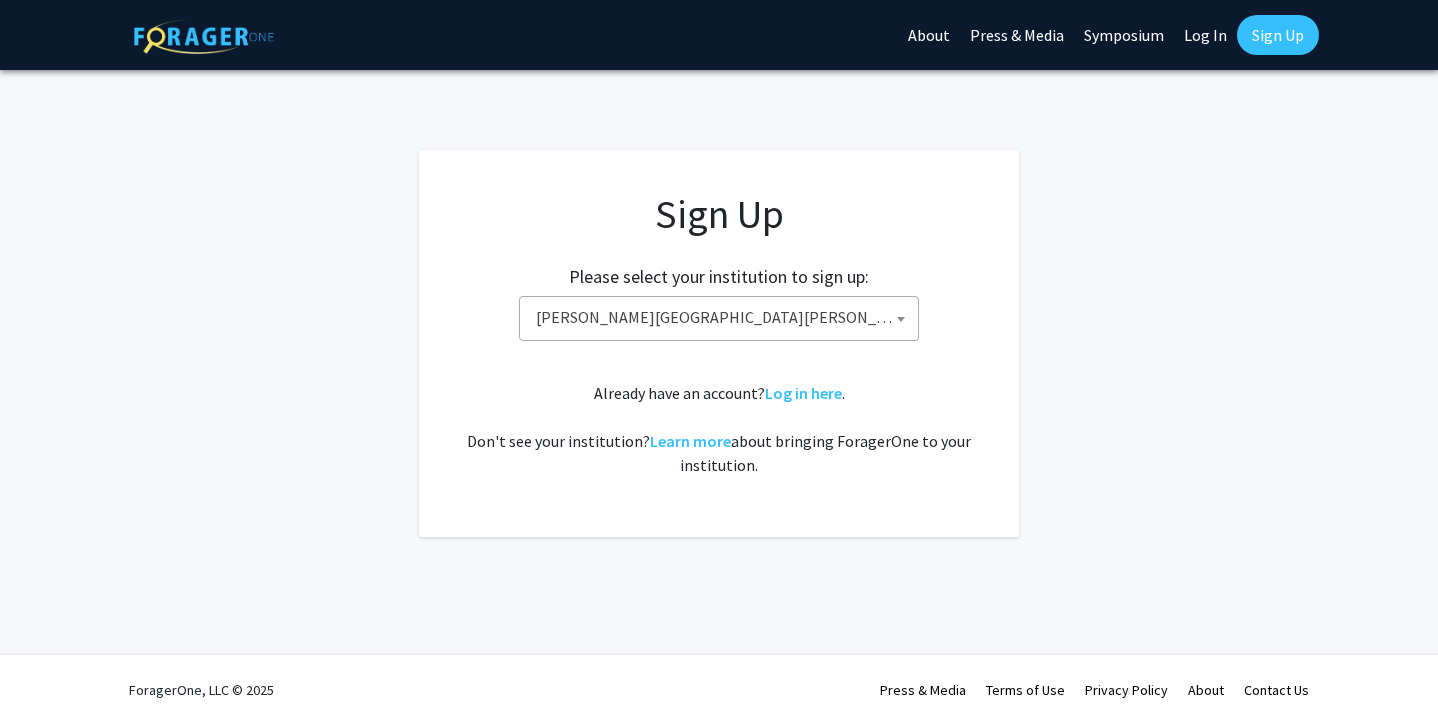 select on "1" 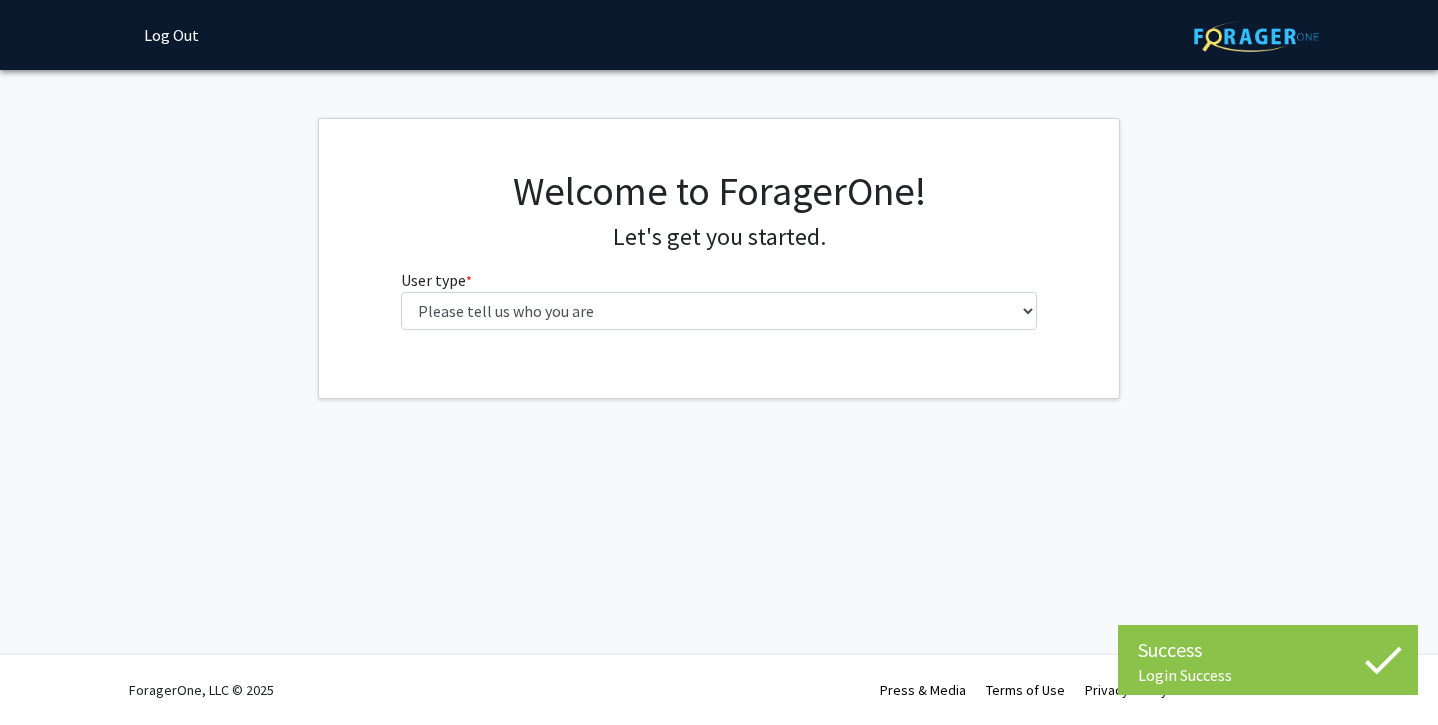 scroll, scrollTop: 0, scrollLeft: 0, axis: both 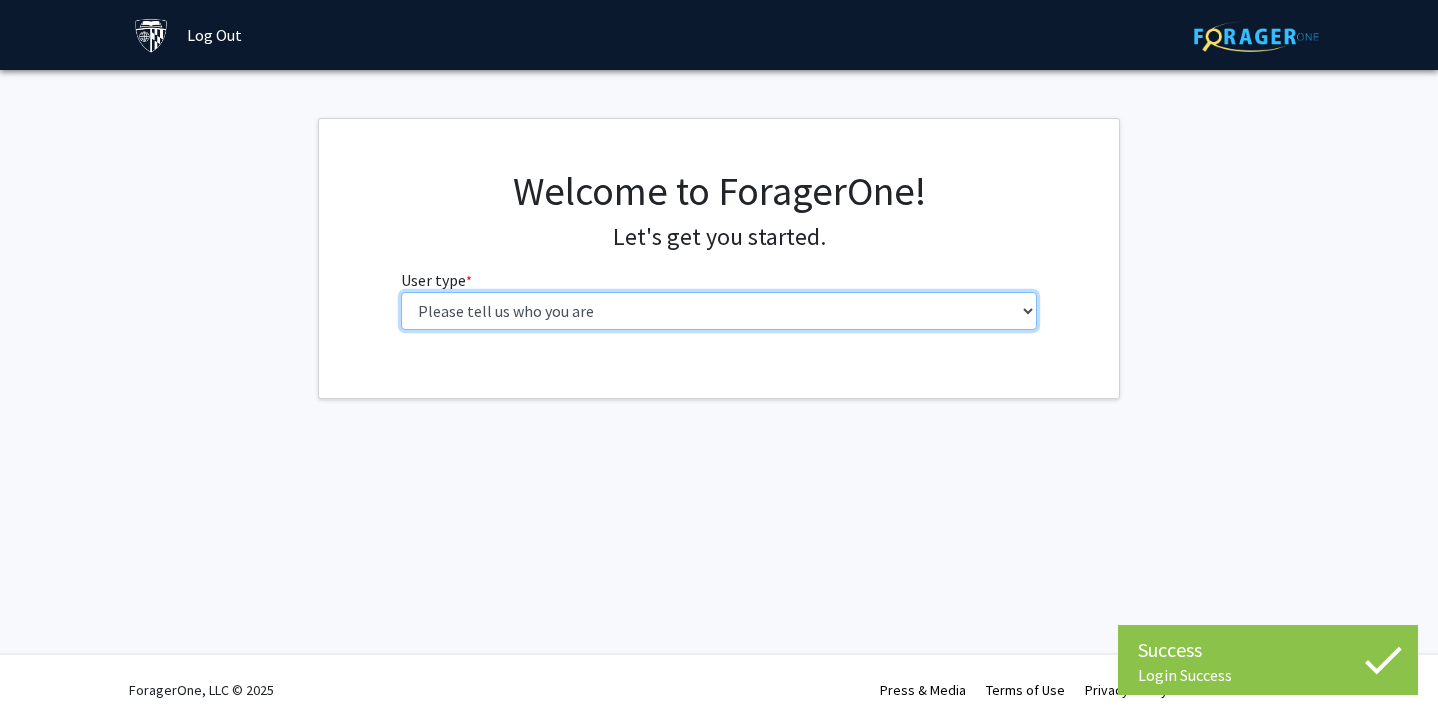 click on "Please tell us who you are  Undergraduate Student   Master's Student   Doctoral Candidate (PhD, MD, DMD, PharmD, etc.)   Postdoctoral Researcher / Research Staff / Medical Resident / Medical Fellow   Faculty   Administrative Staff" at bounding box center (719, 311) 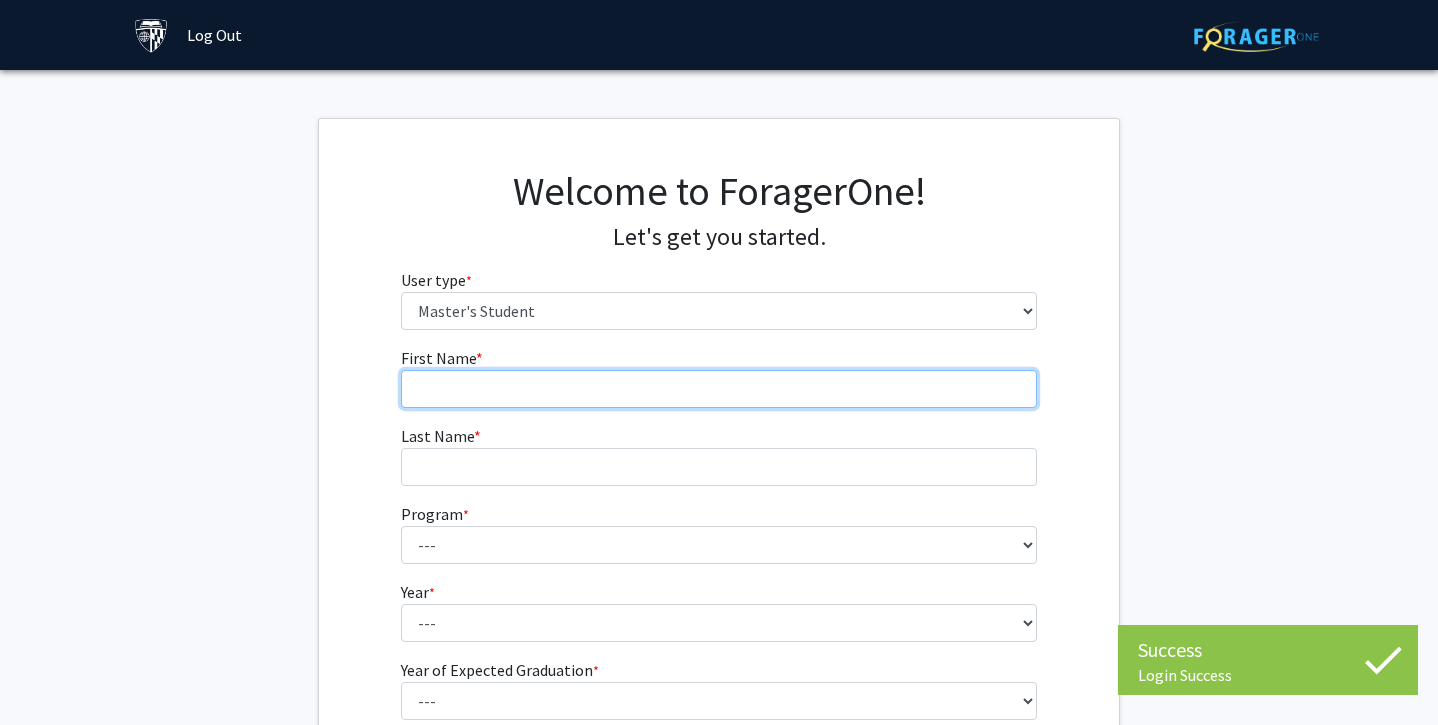 click on "First Name * required" at bounding box center [719, 389] 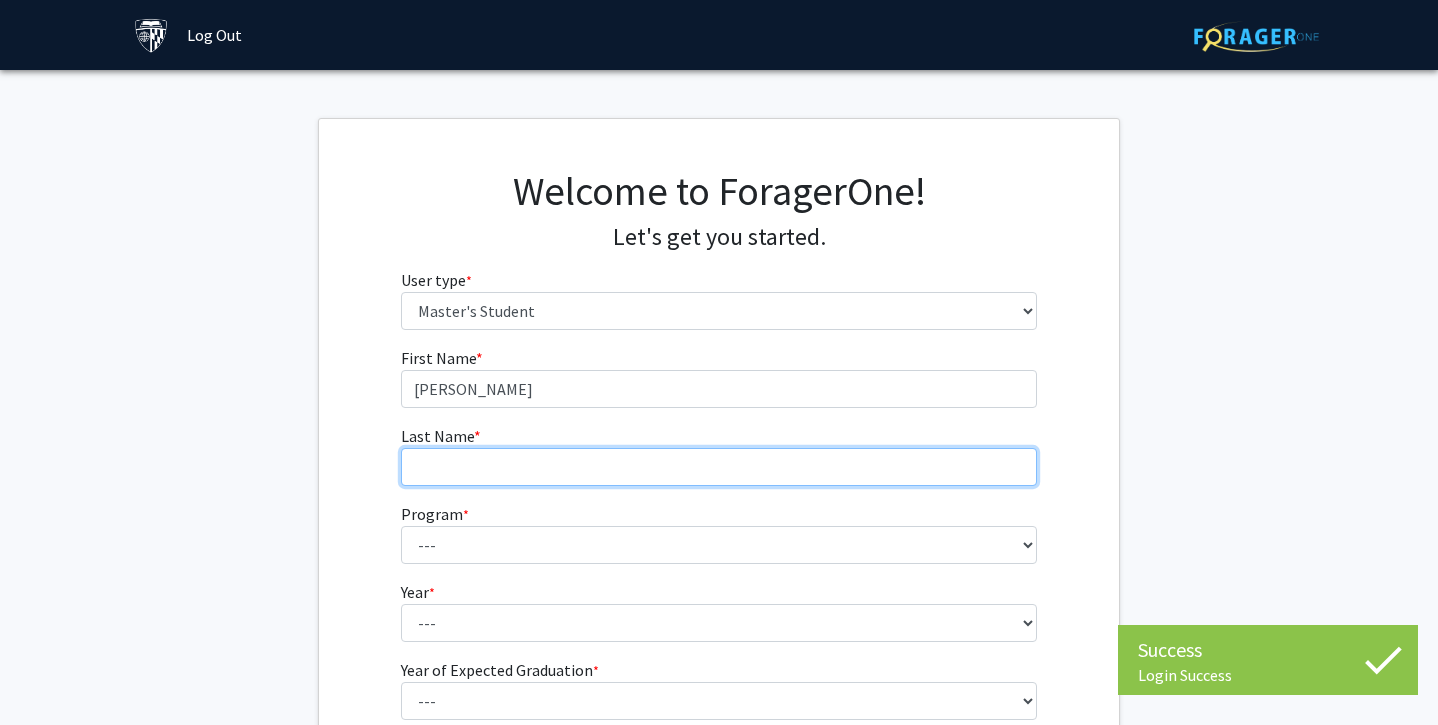 type on "[PERSON_NAME]" 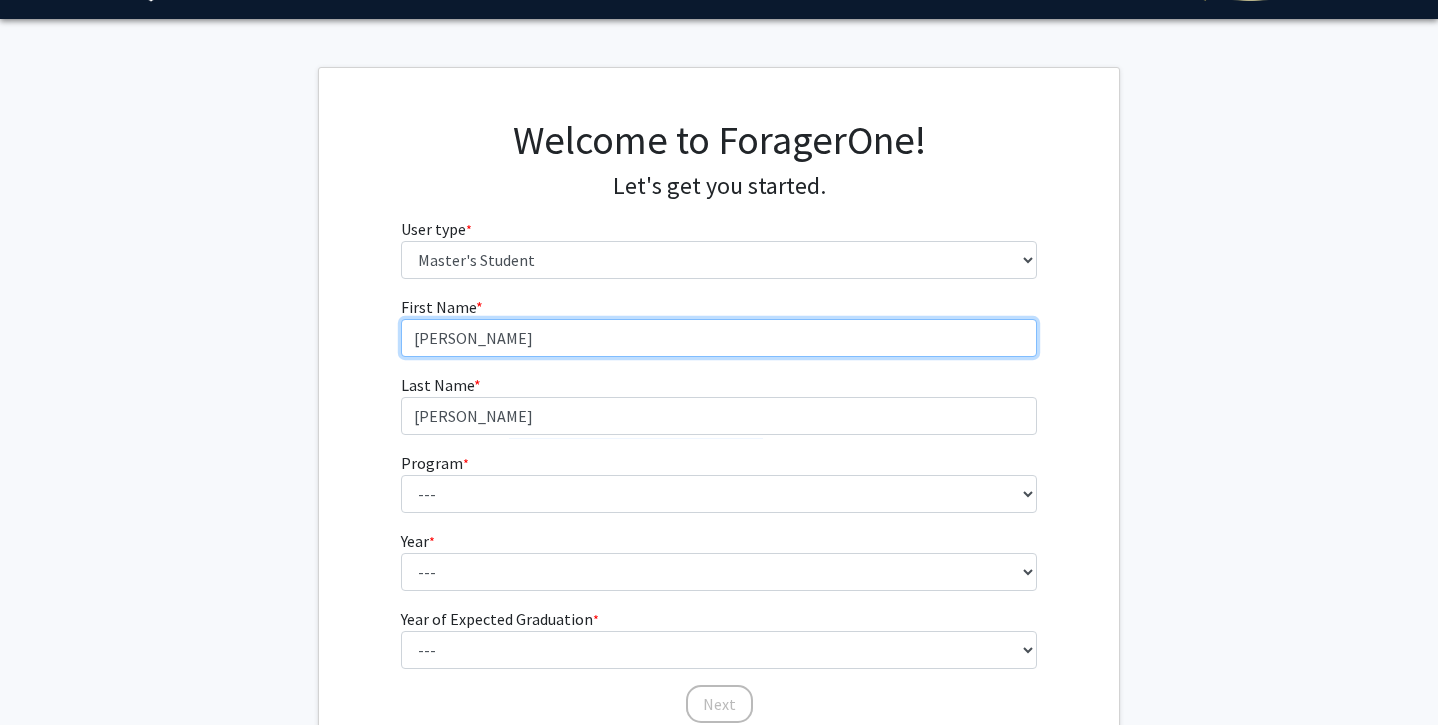 scroll, scrollTop: 82, scrollLeft: 0, axis: vertical 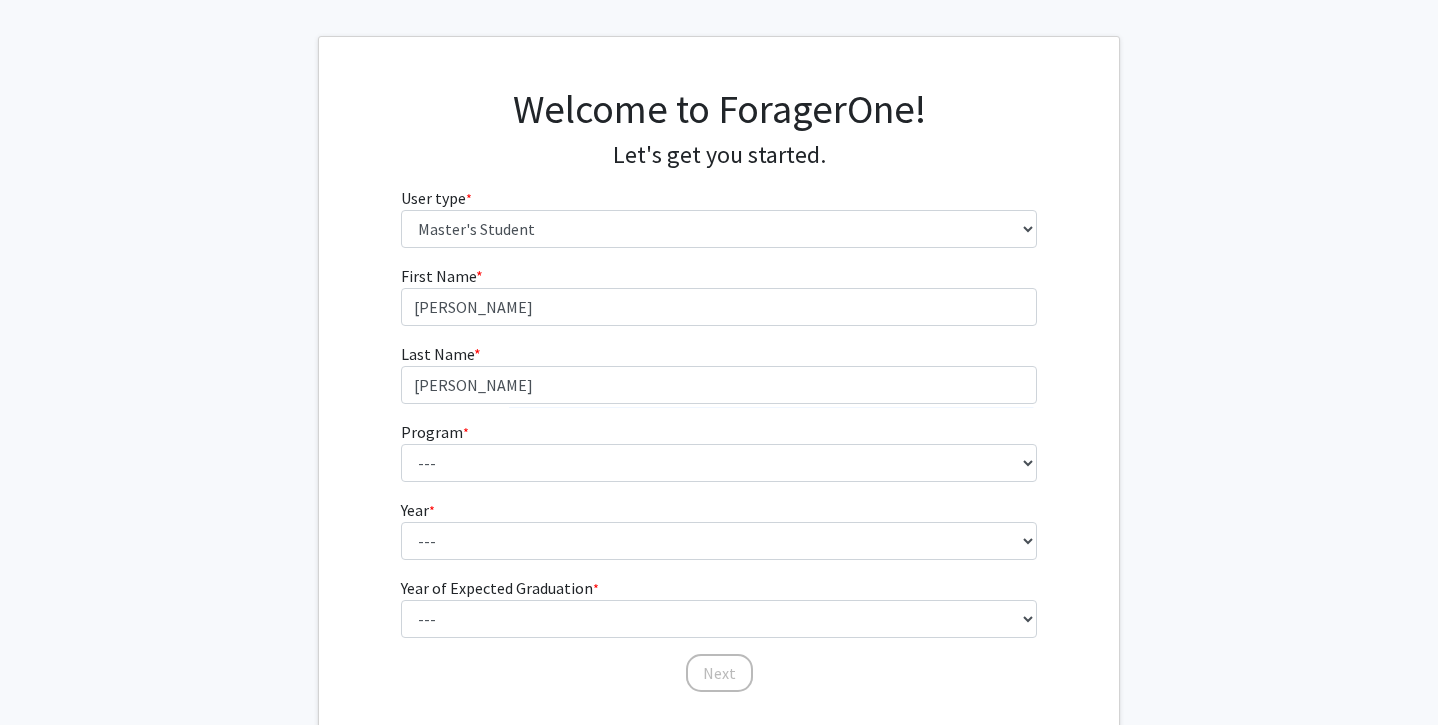 click on "First Name * required [PERSON_NAME] Last Name * required [PERSON_NAME]  Program  * required ---  Anatomy Education   Applied and Computational Mathematics   Applied Biomedical Engineering   Applied Economics   Applied Economics   Applied Health Sciences Informatics   Applied Mathematics and Statistics   Applied Physics   Applied Science in Community-Based Primary Health Care Programs in Global Health   Applied Science in Global Health Planning and Management   Applied Science in Humanitarian Health   Applied Science in Patient Safety and Healthcare Quality   Applied Science in Population Health Management   Applied Science in Spatial Analysis for Public Health   Artificial Intelligence   Audio Science: Acoustics   Audio Sciences: Recording and Production   Biochemistry and Molecular Biology   Bioengineering Innovation and Design   Bioethics   Bioinformatics   Biology   Biomedical Engineering   Biophysics   Biostatistics   Biotechnology   Biotechnology   Biotechnology Enterprise and Entrepreneurship   Civil Engineering  * *" 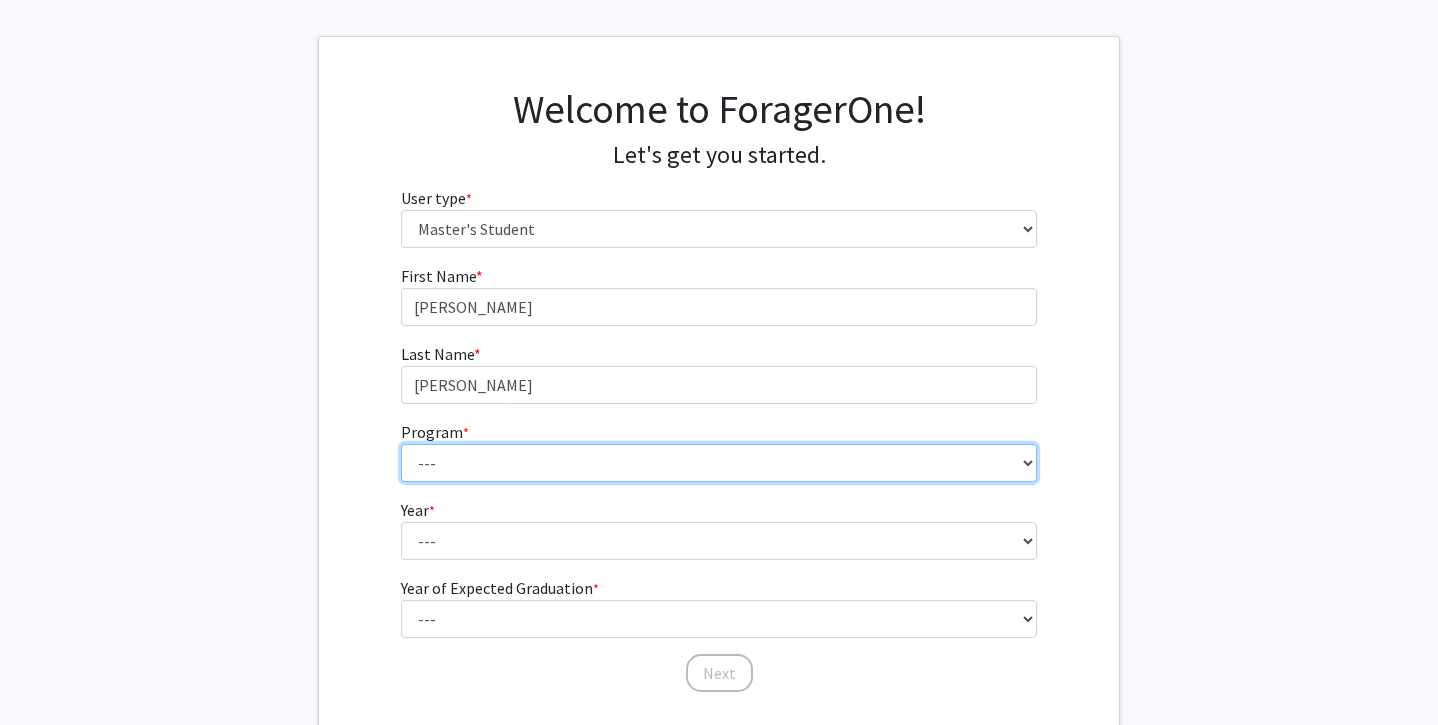 click on "---  Anatomy Education   Applied and Computational Mathematics   Applied Biomedical Engineering   Applied Economics   Applied Economics   Applied Health Sciences Informatics   Applied Mathematics and Statistics   Applied Physics   Applied Science in Community-Based Primary Health Care Programs in Global Health   Applied Science in Global Health Planning and Management   Applied Science in Humanitarian Health   Applied Science in Patient Safety and Healthcare Quality   Applied Science in Population Health Management   Applied Science in Spatial Analysis for Public Health   Artificial Intelligence   Audio Science: Acoustics   Audio Sciences: Recording and Production   Biochemistry and Molecular Biology   Bioengineering Innovation and Design   Bioethics   Bioinformatics   Biology   Biomedical Engineering   Biophysics   Biostatistics   Biotechnology   Biotechnology   Biotechnology Enterprise and Entrepreneurship   Business Administration   Business Analytics and Risk Management   Civil Engineering   Classics" at bounding box center (719, 463) 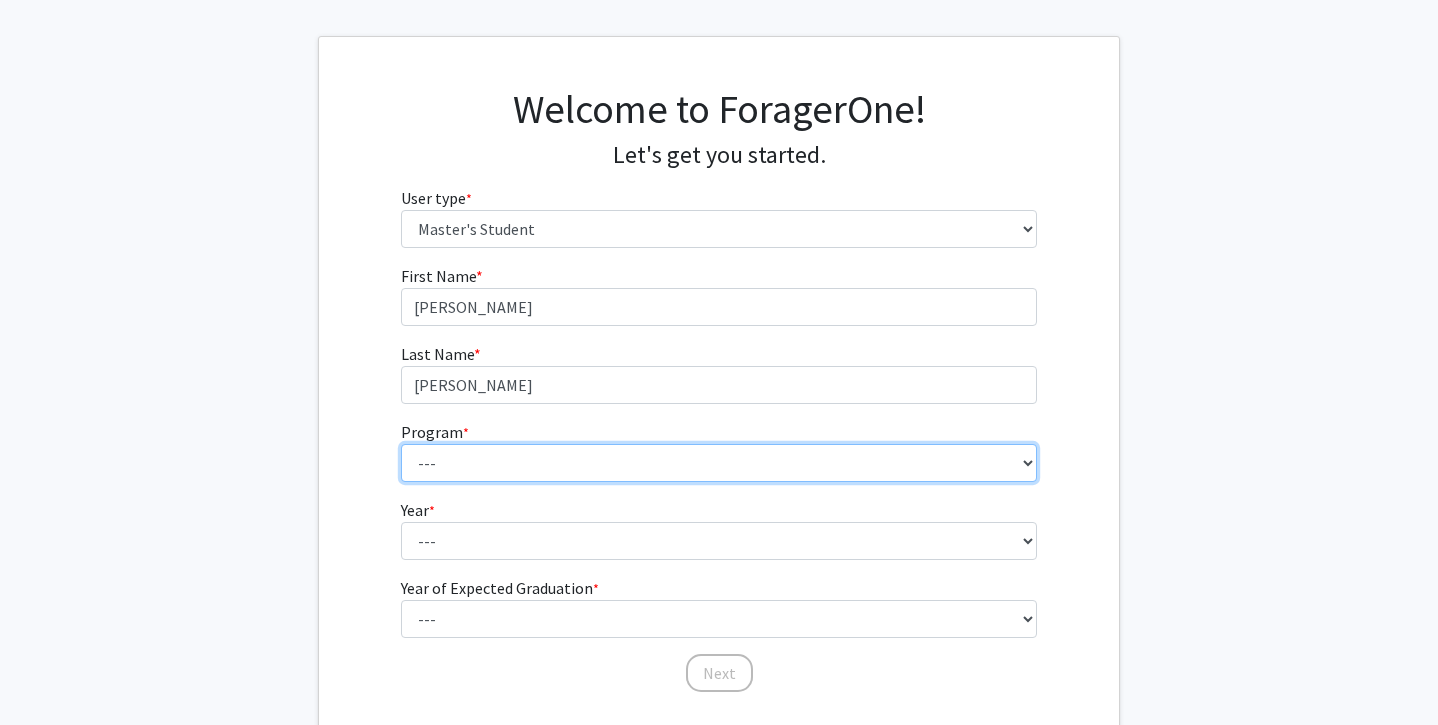 select on "63: 51" 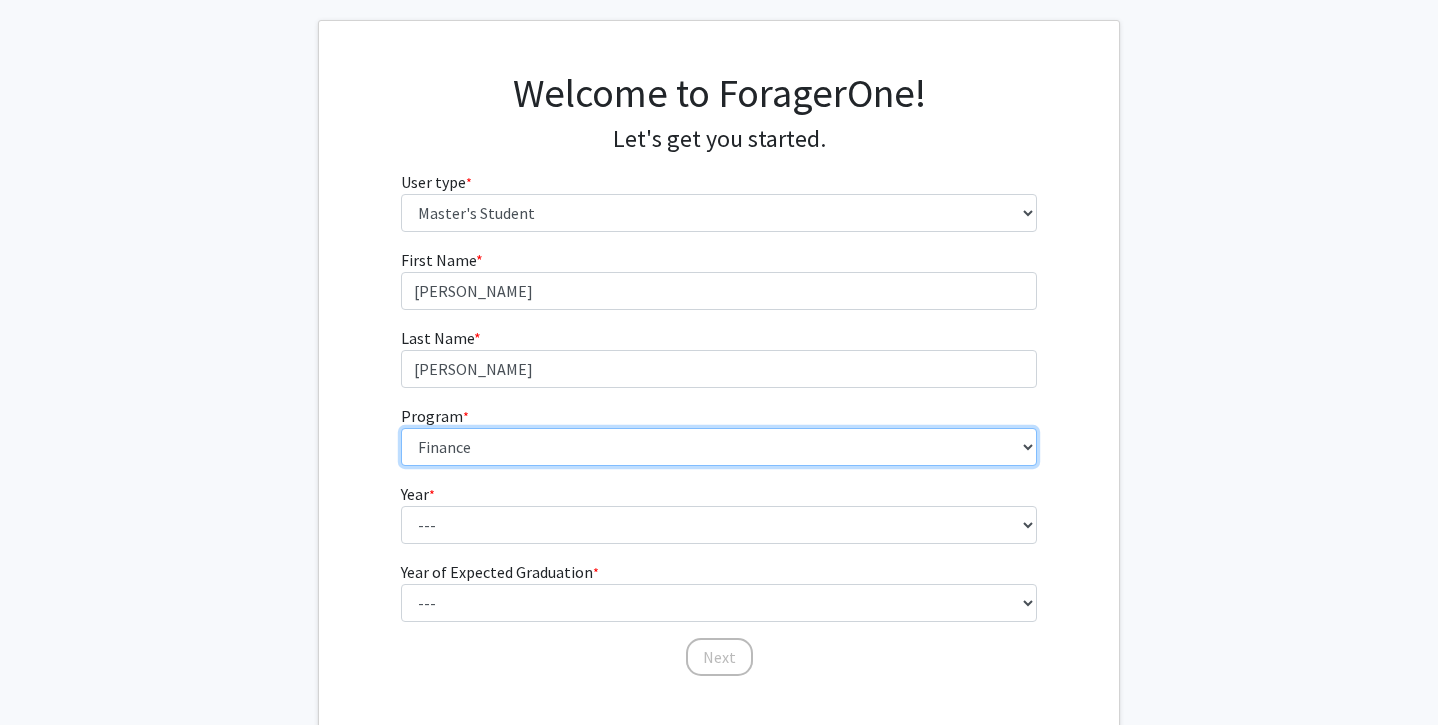 scroll, scrollTop: 102, scrollLeft: 0, axis: vertical 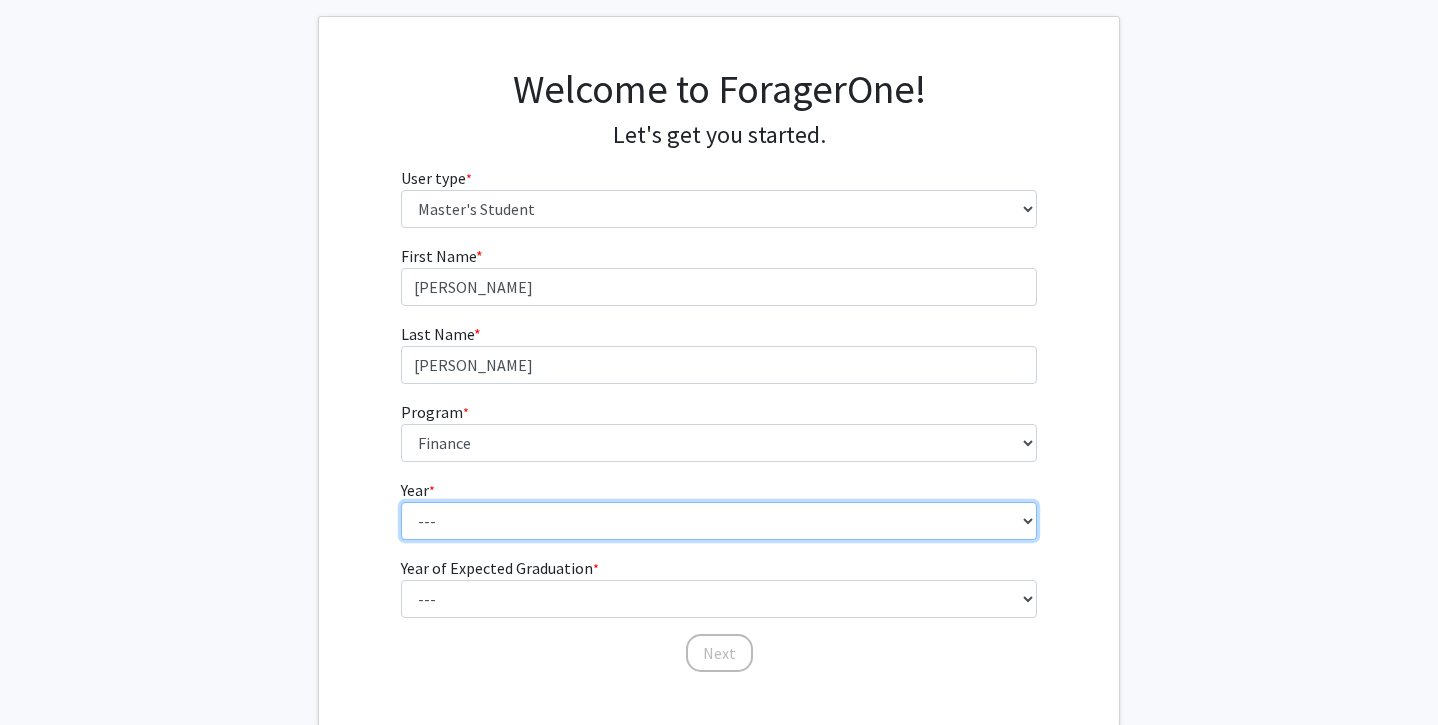 click on "---  First Year   Second Year" at bounding box center [719, 521] 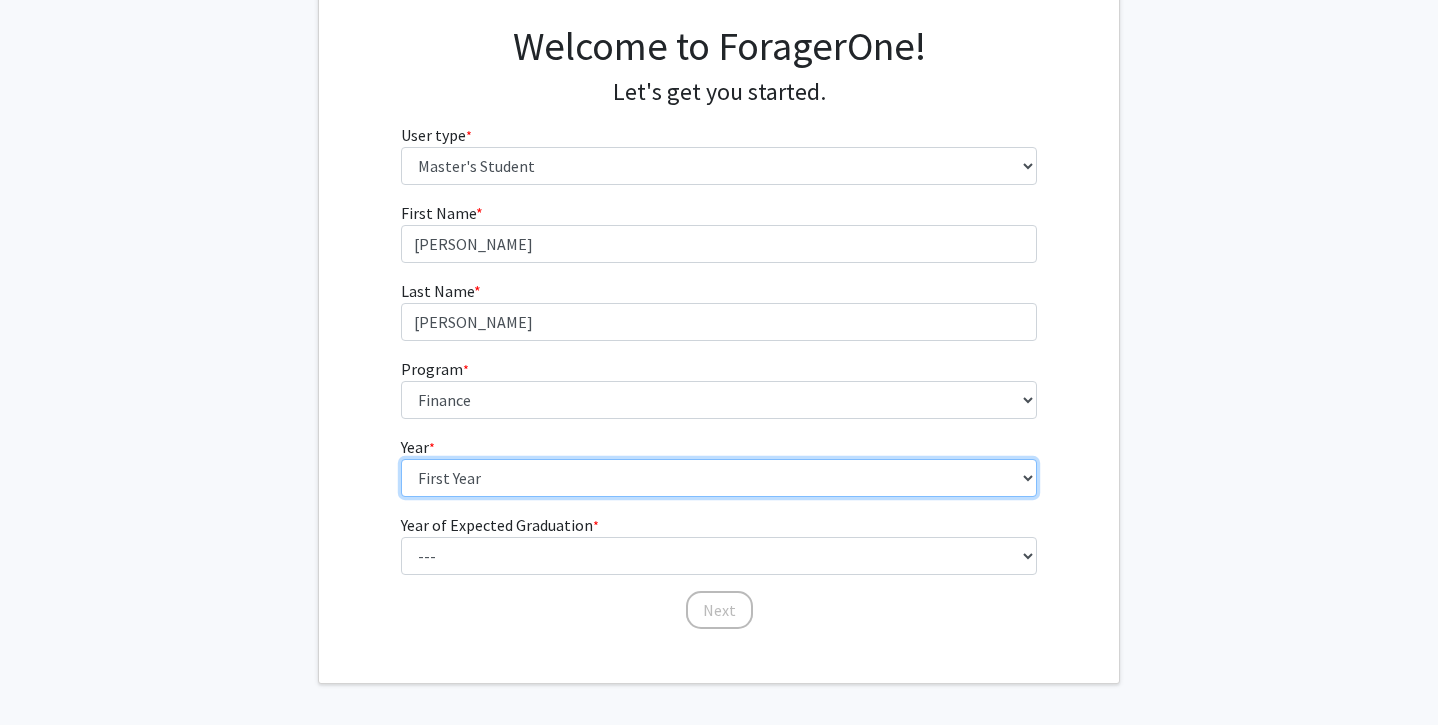scroll, scrollTop: 171, scrollLeft: 0, axis: vertical 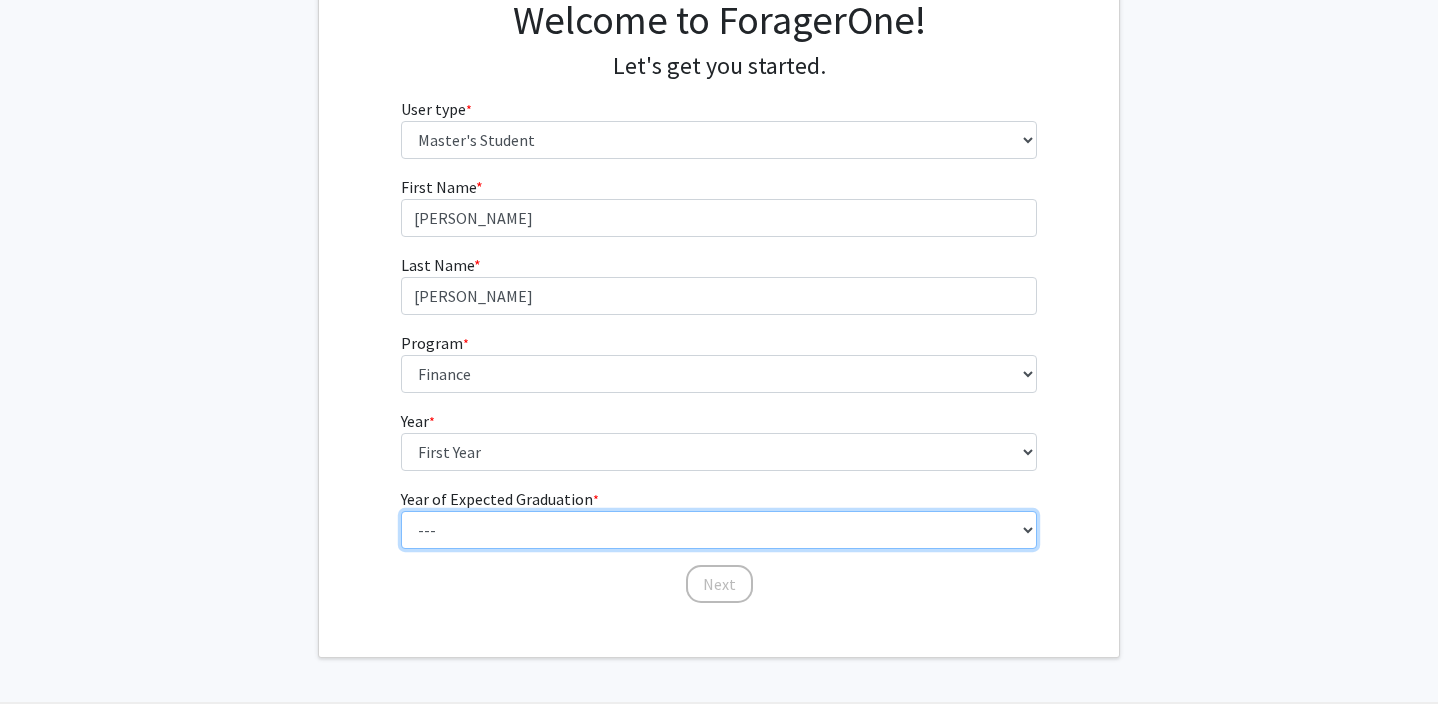 click on "---  2025   2026   2027   2028   2029   2030   2031   2032   2033   2034" at bounding box center (719, 530) 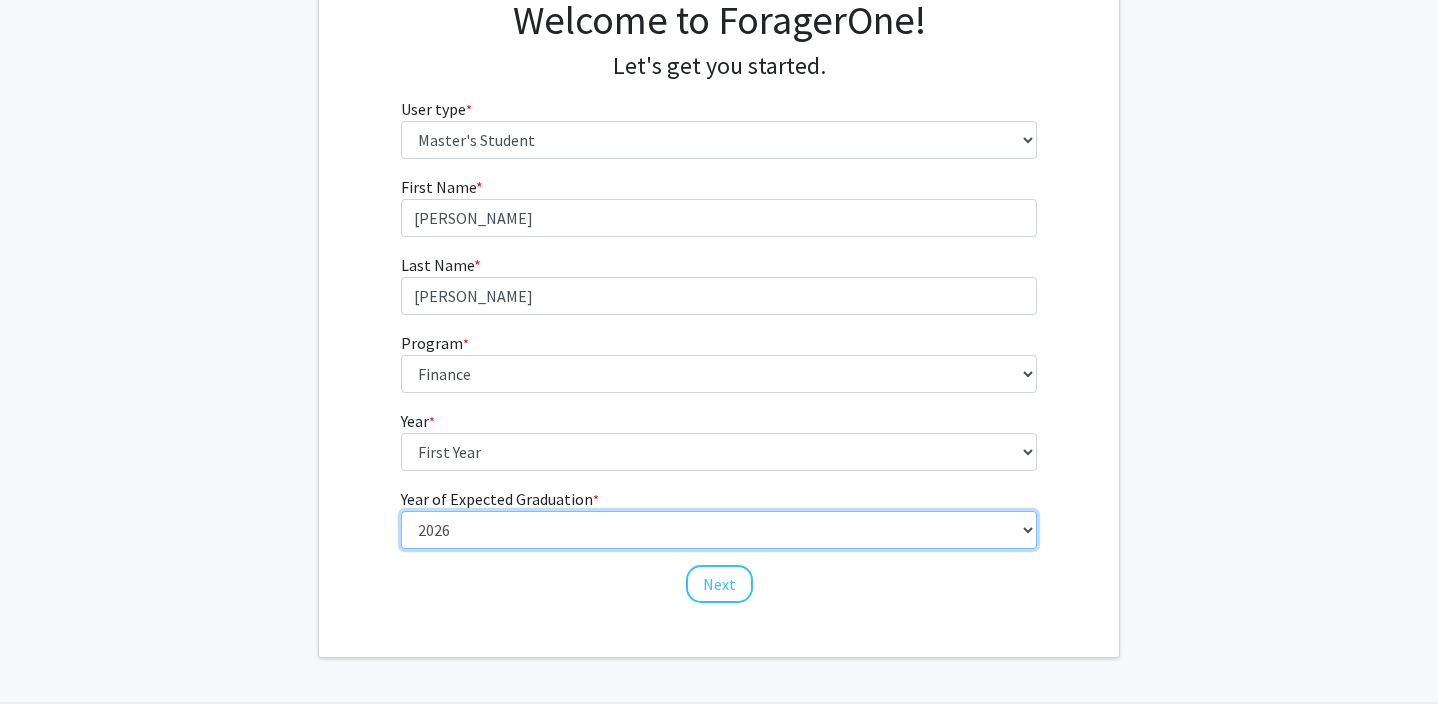 scroll, scrollTop: 220, scrollLeft: 0, axis: vertical 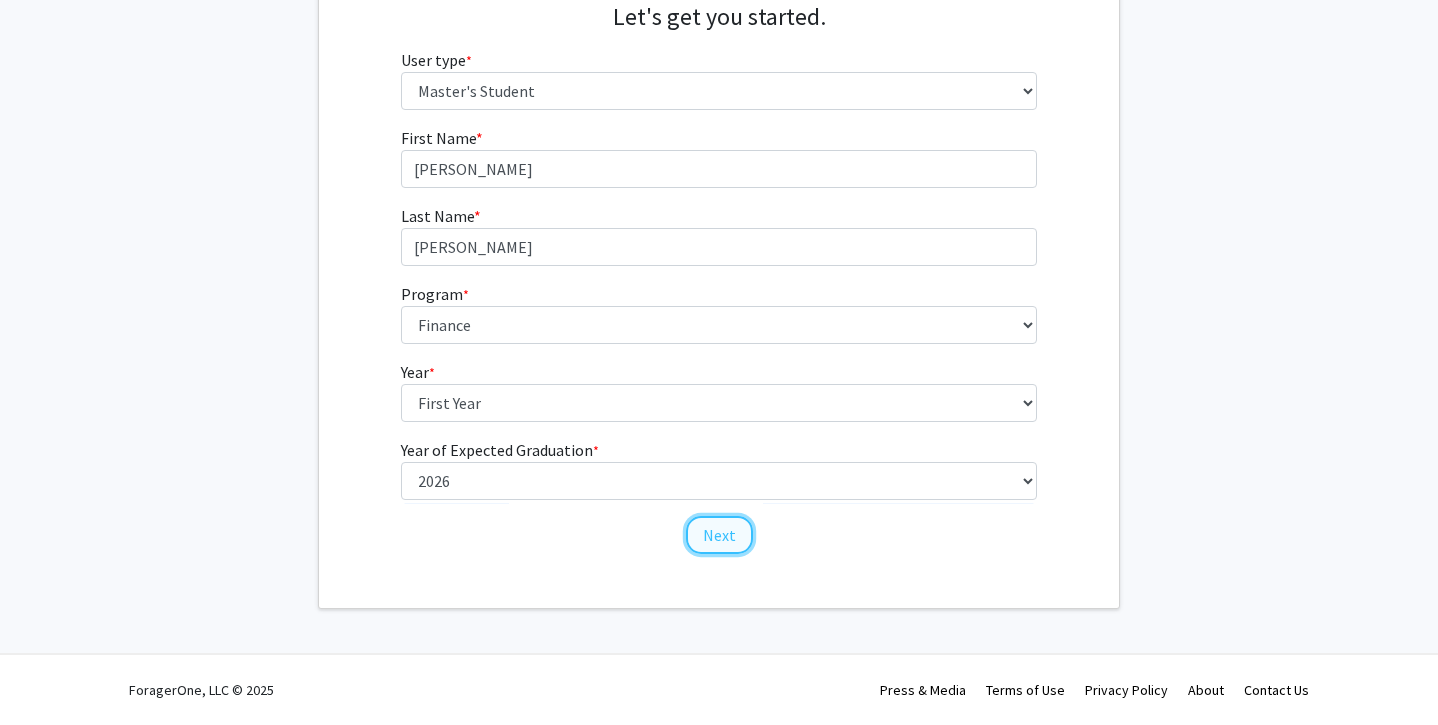 click on "Next" 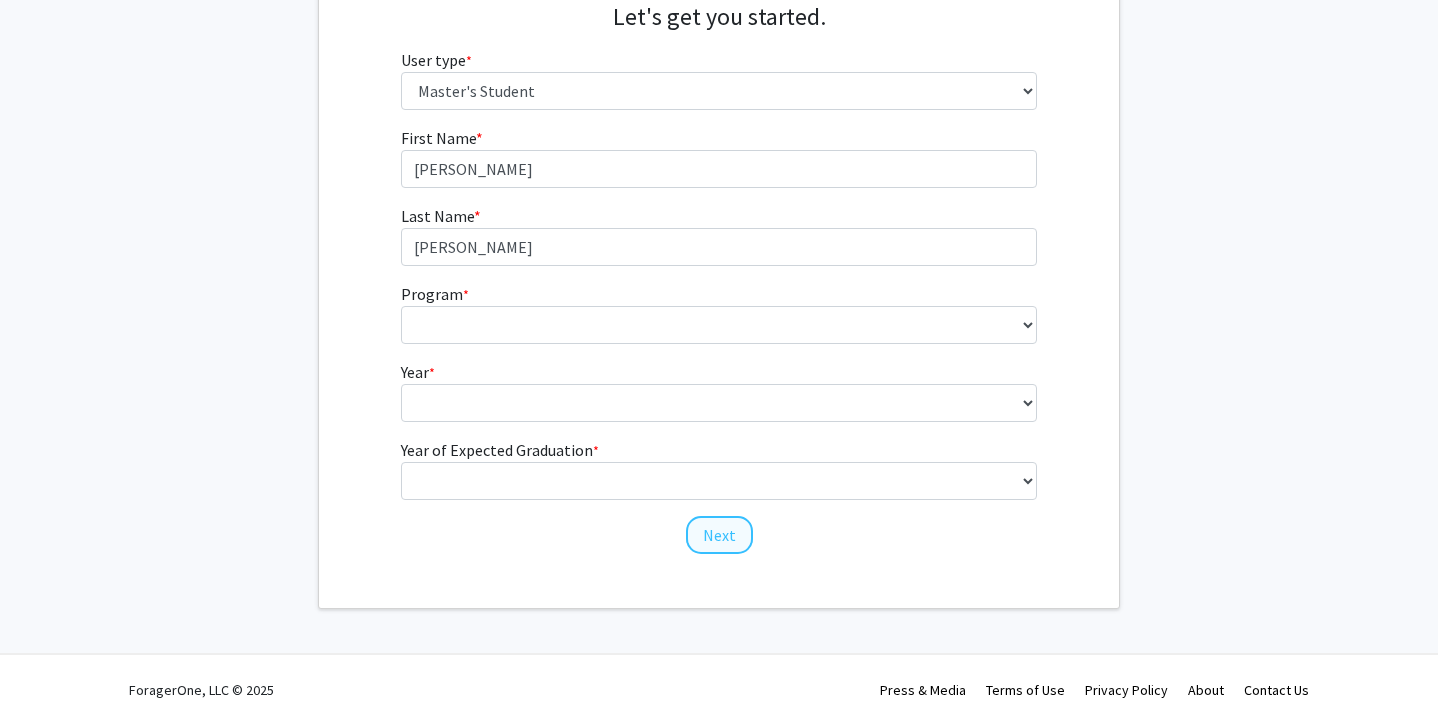scroll, scrollTop: 0, scrollLeft: 0, axis: both 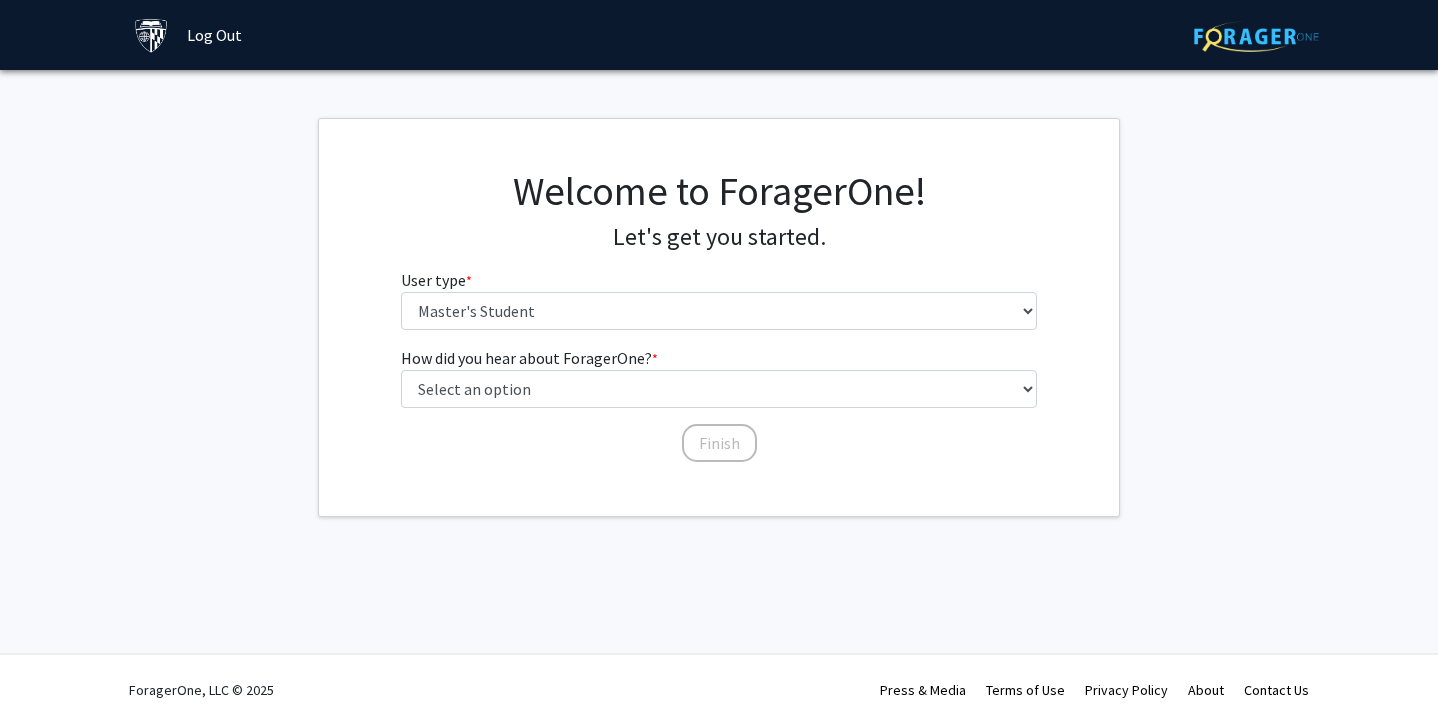 click on "How did you hear about ForagerOne?  * required Select an option  Peer/student recommendation   Faculty/staff recommendation   University website   University email or newsletter   Other   Finish" 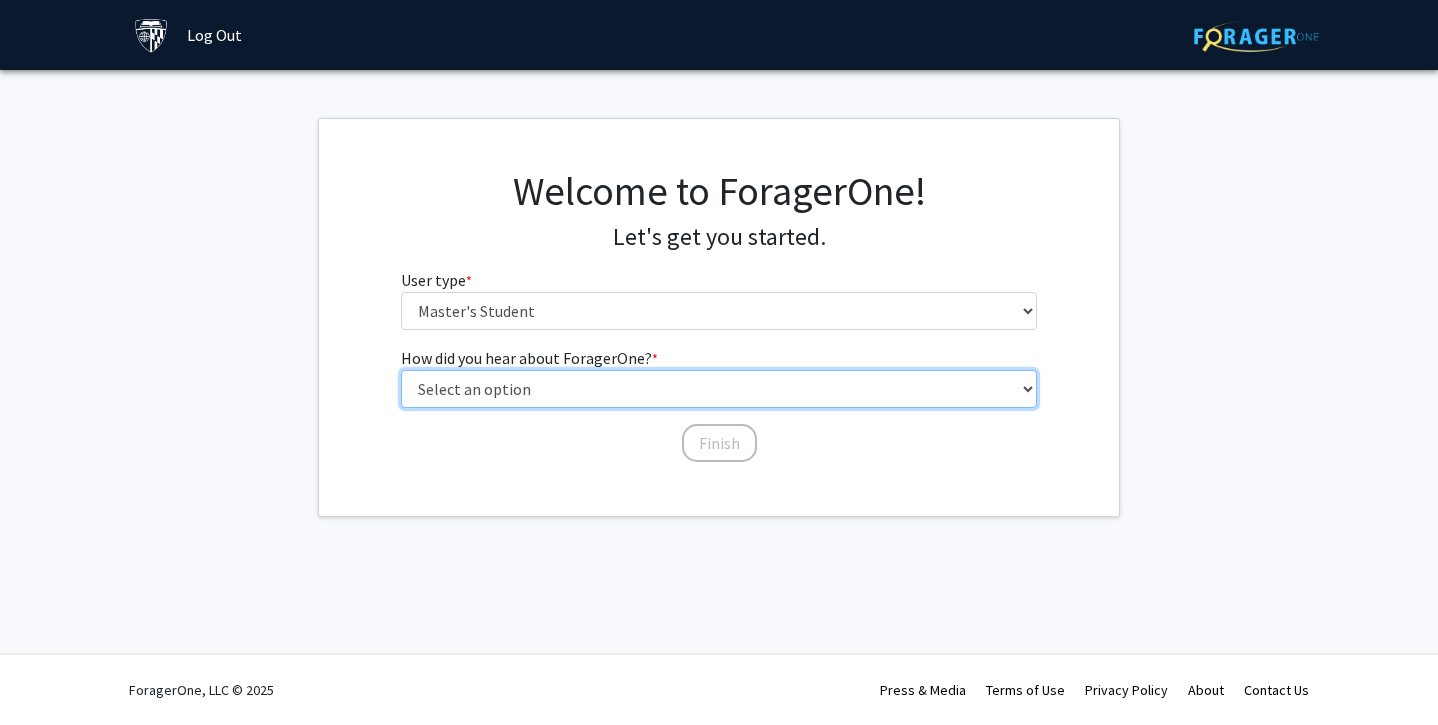 click on "Select an option  Peer/student recommendation   Faculty/staff recommendation   University website   University email or newsletter   Other" at bounding box center [719, 389] 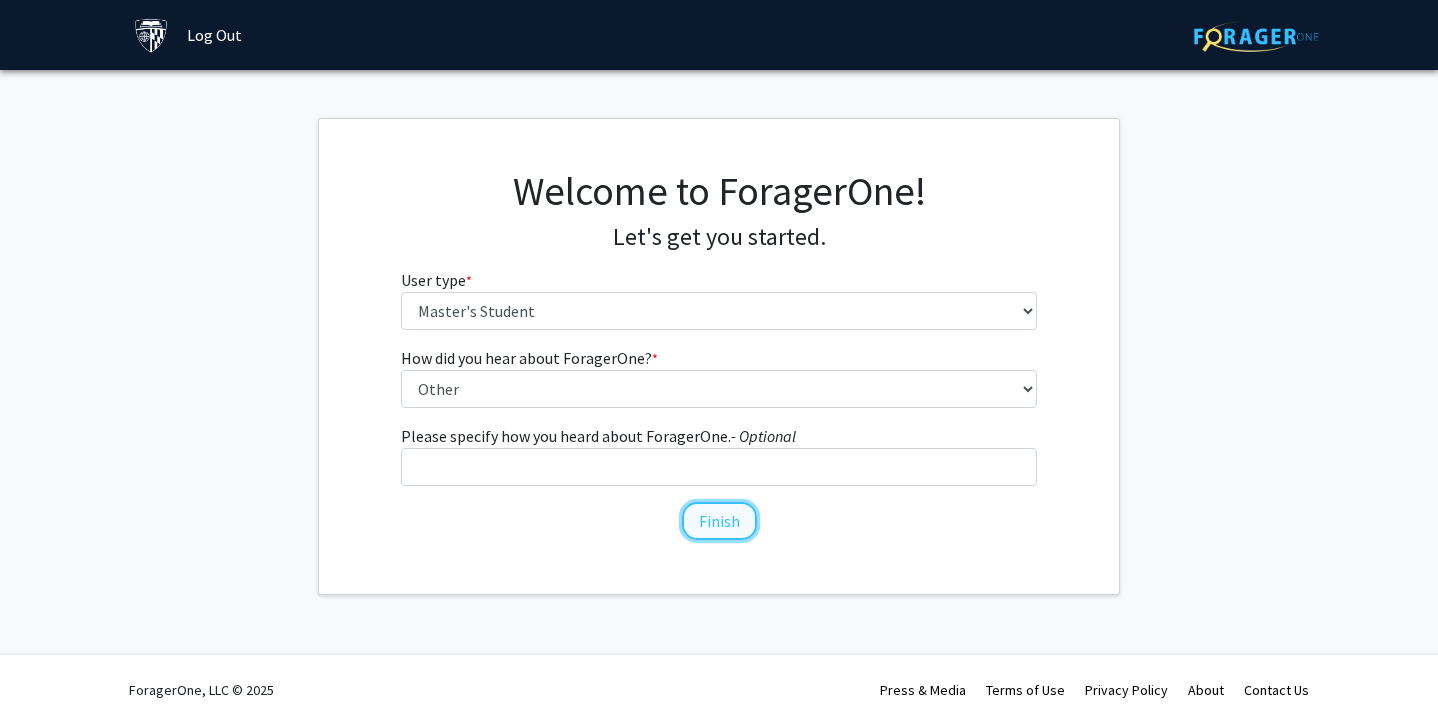 click on "Finish" 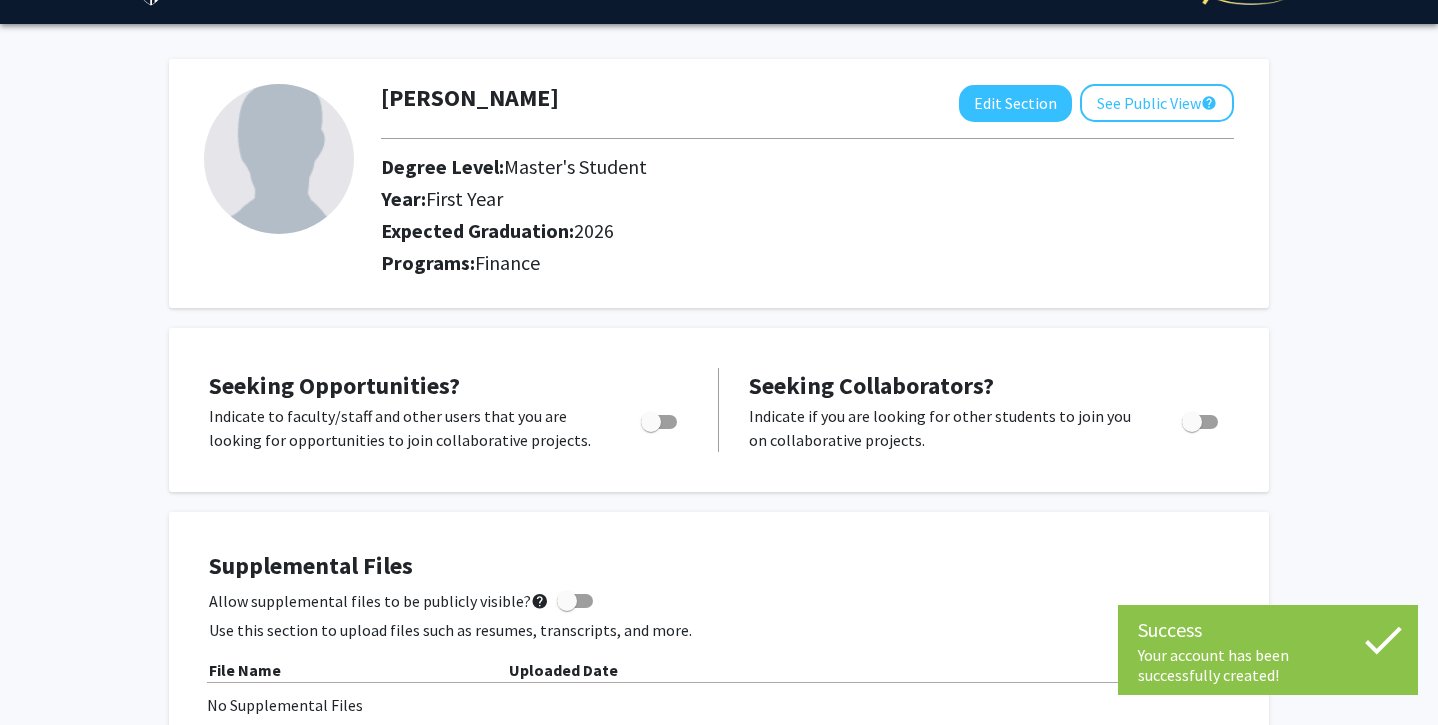 scroll, scrollTop: 0, scrollLeft: 0, axis: both 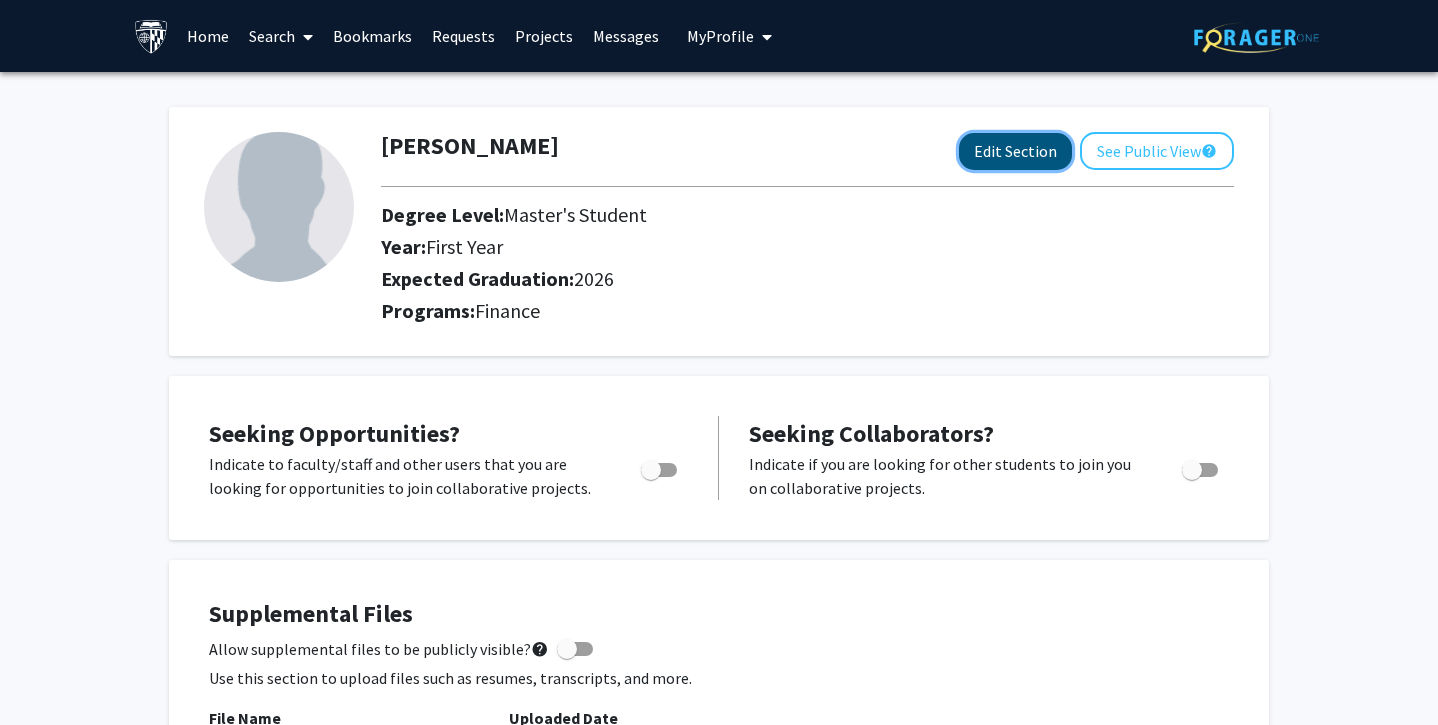 click on "Edit Section" 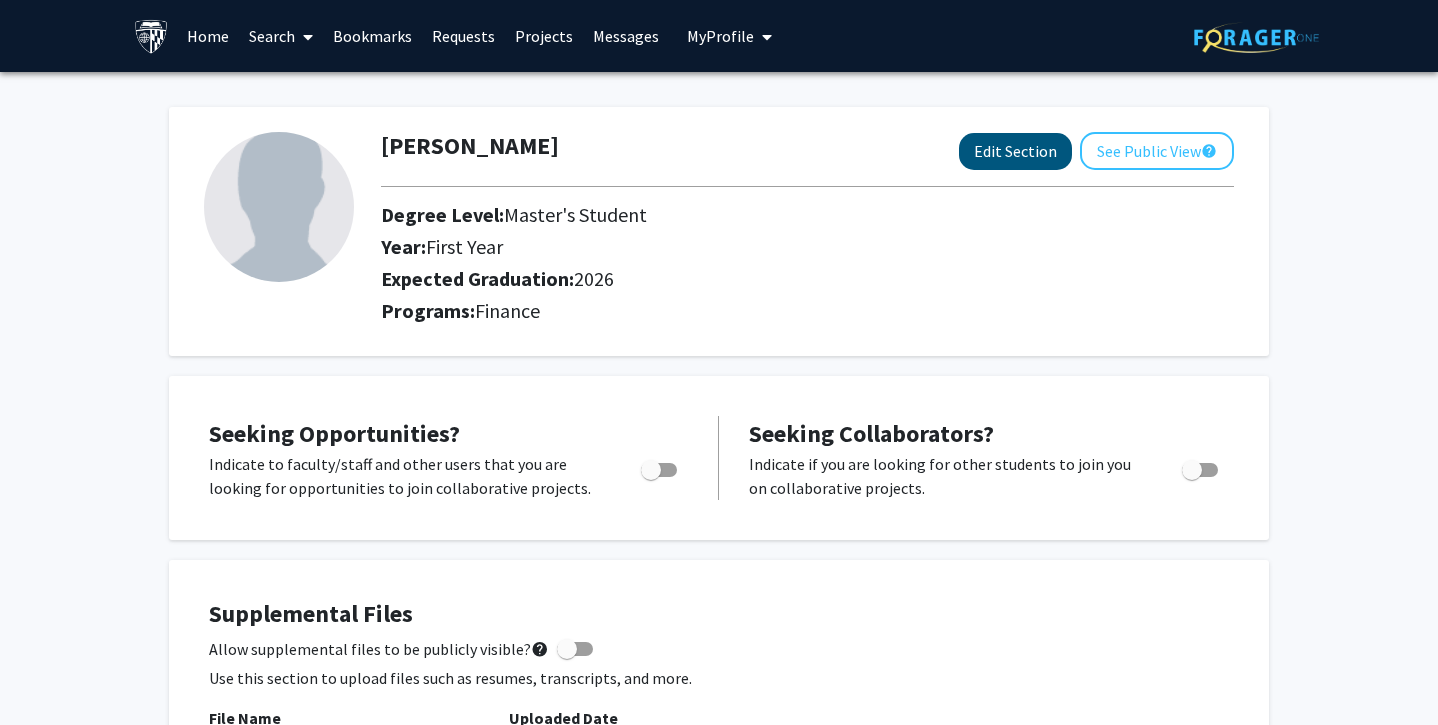 select on "first_year" 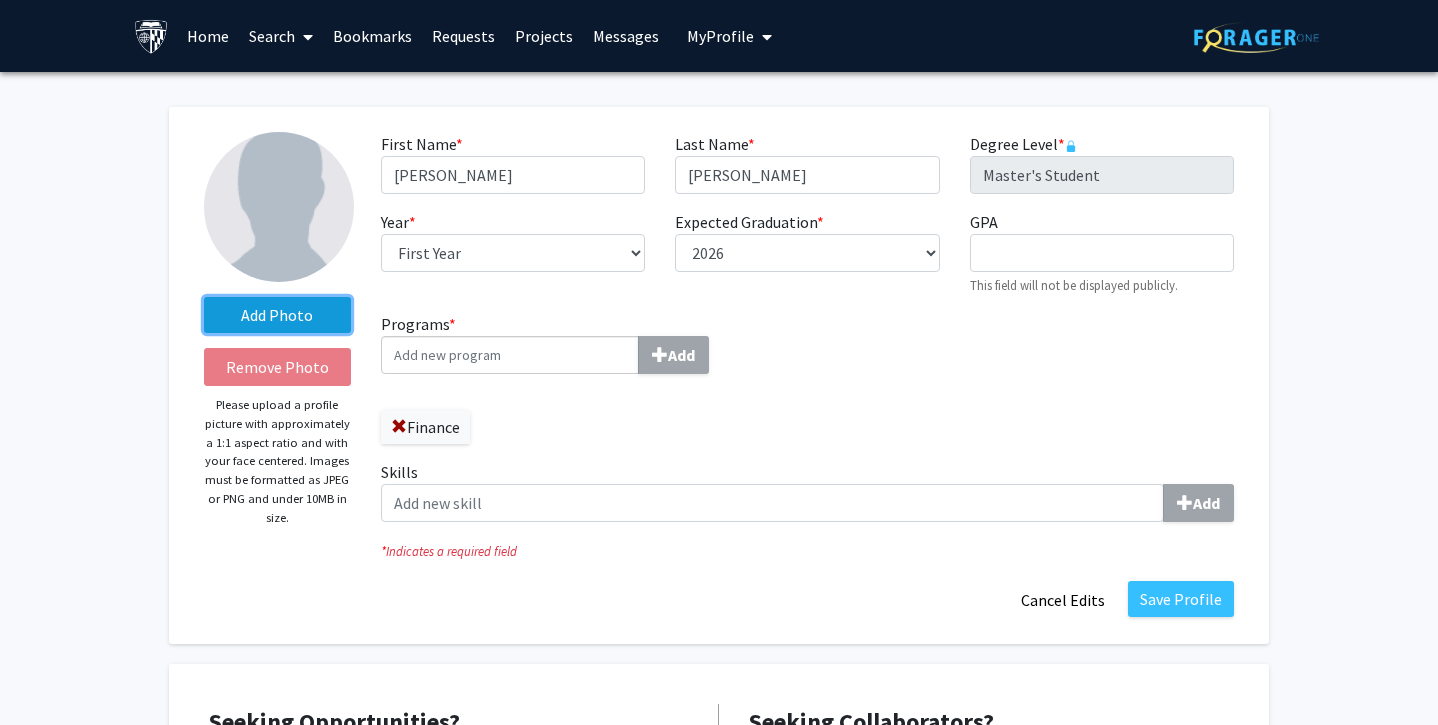 click on "Add Photo" 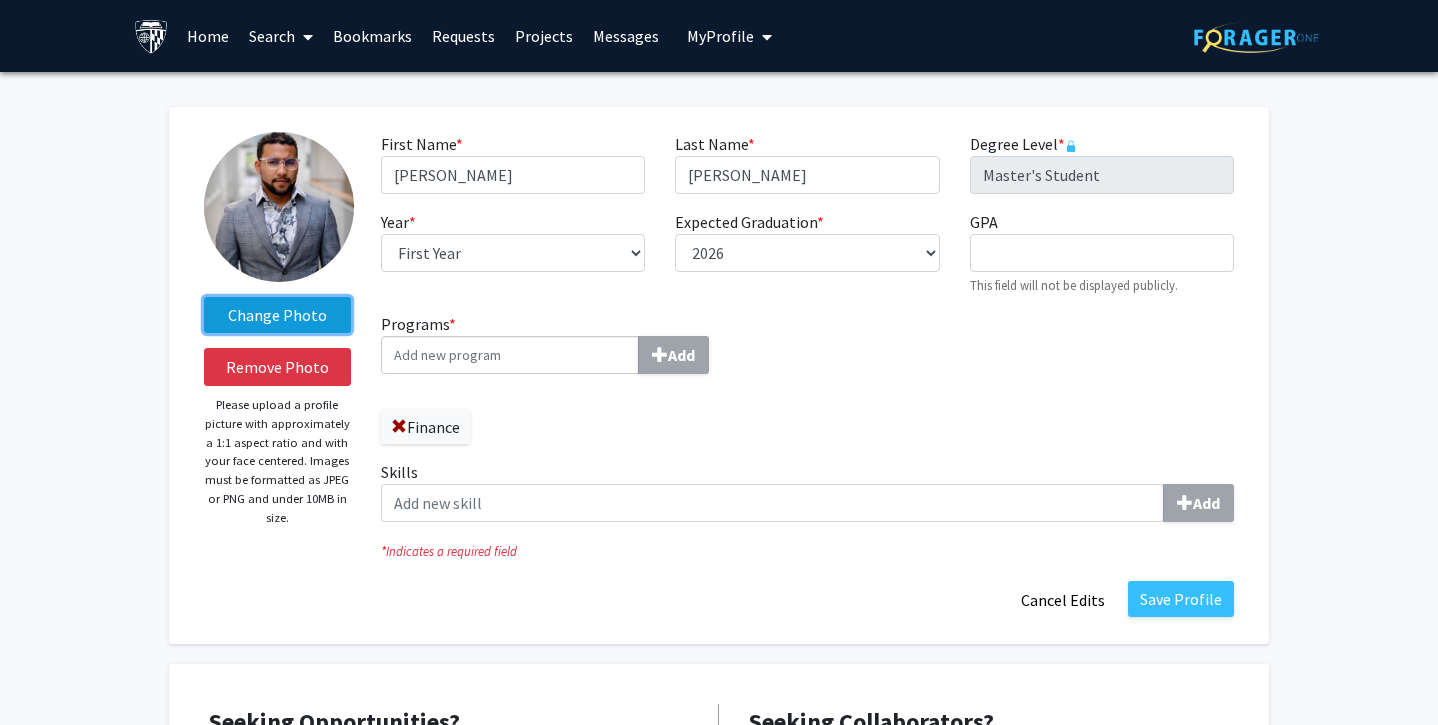 click on "Change Photo" 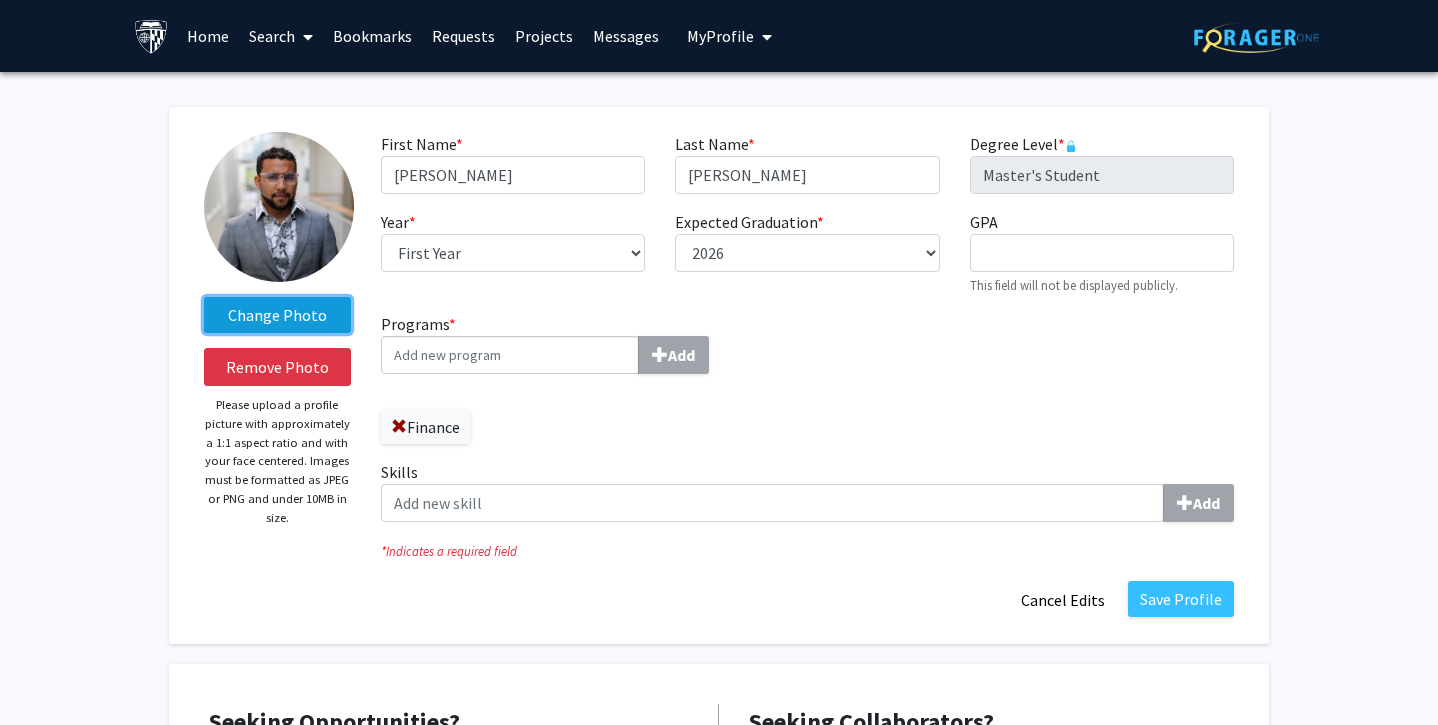 click on "Change Photo" 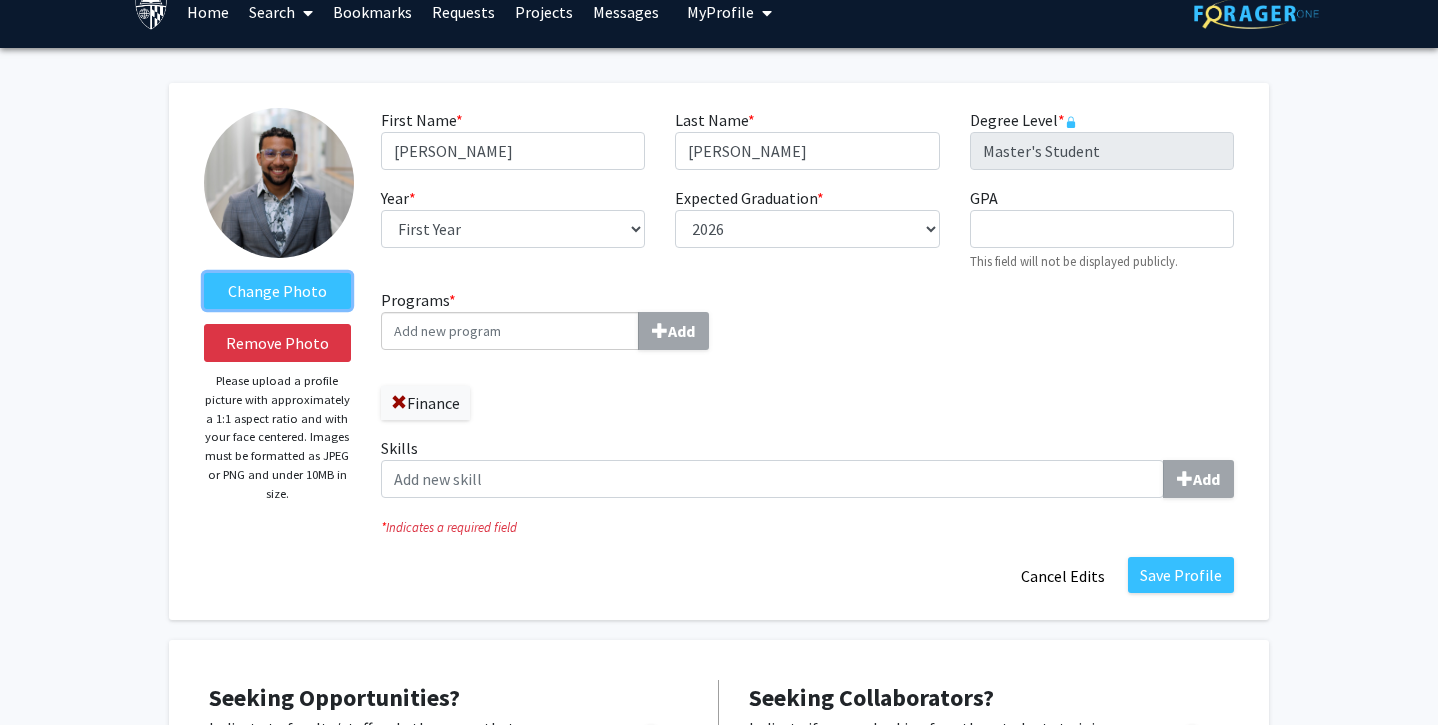 scroll, scrollTop: 30, scrollLeft: 0, axis: vertical 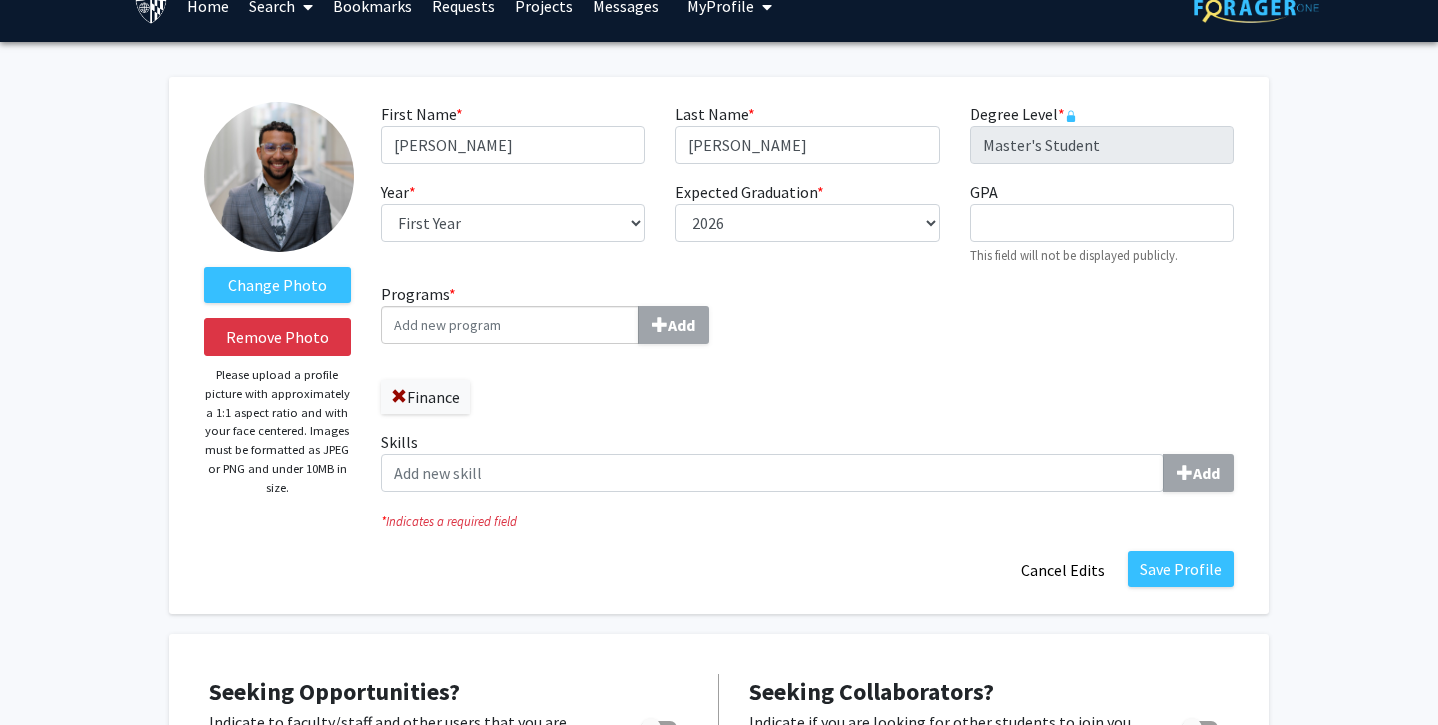 click on "Programs  * Add" at bounding box center (510, 325) 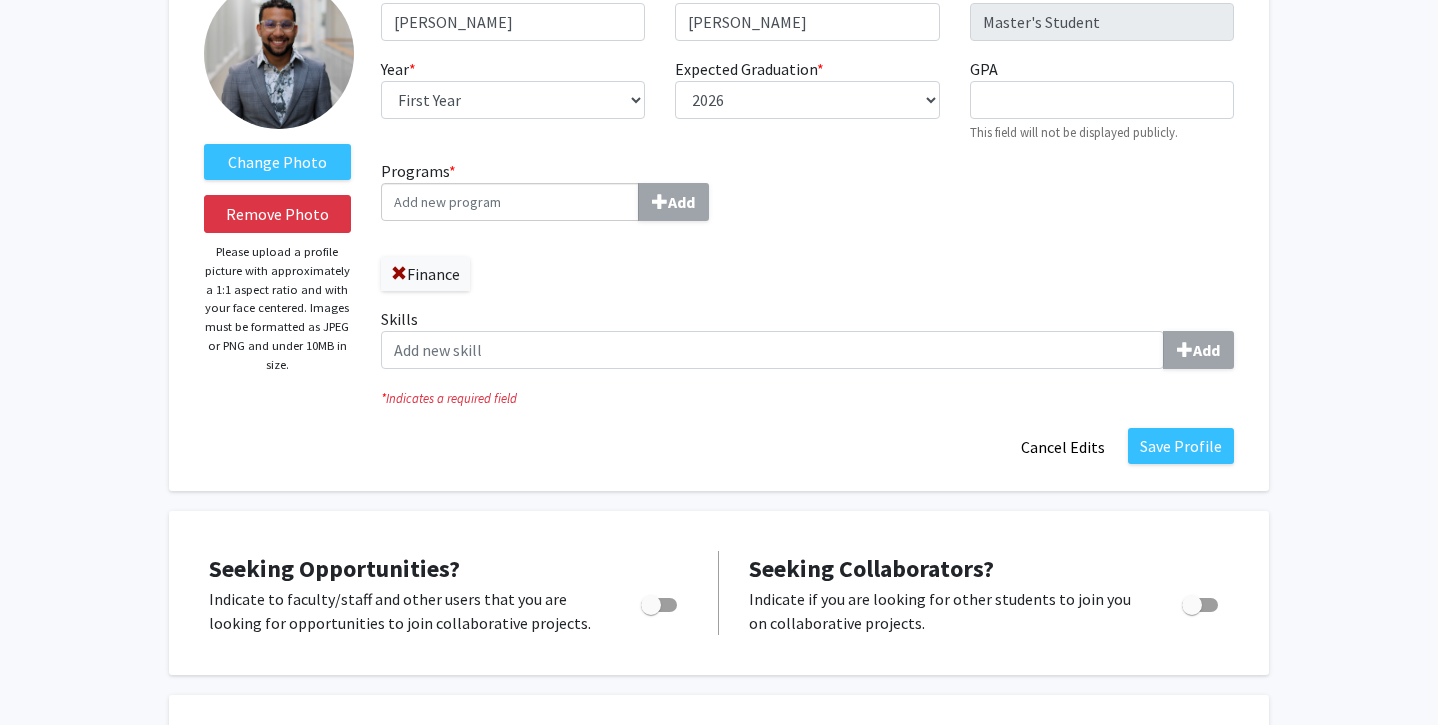 scroll, scrollTop: 155, scrollLeft: 0, axis: vertical 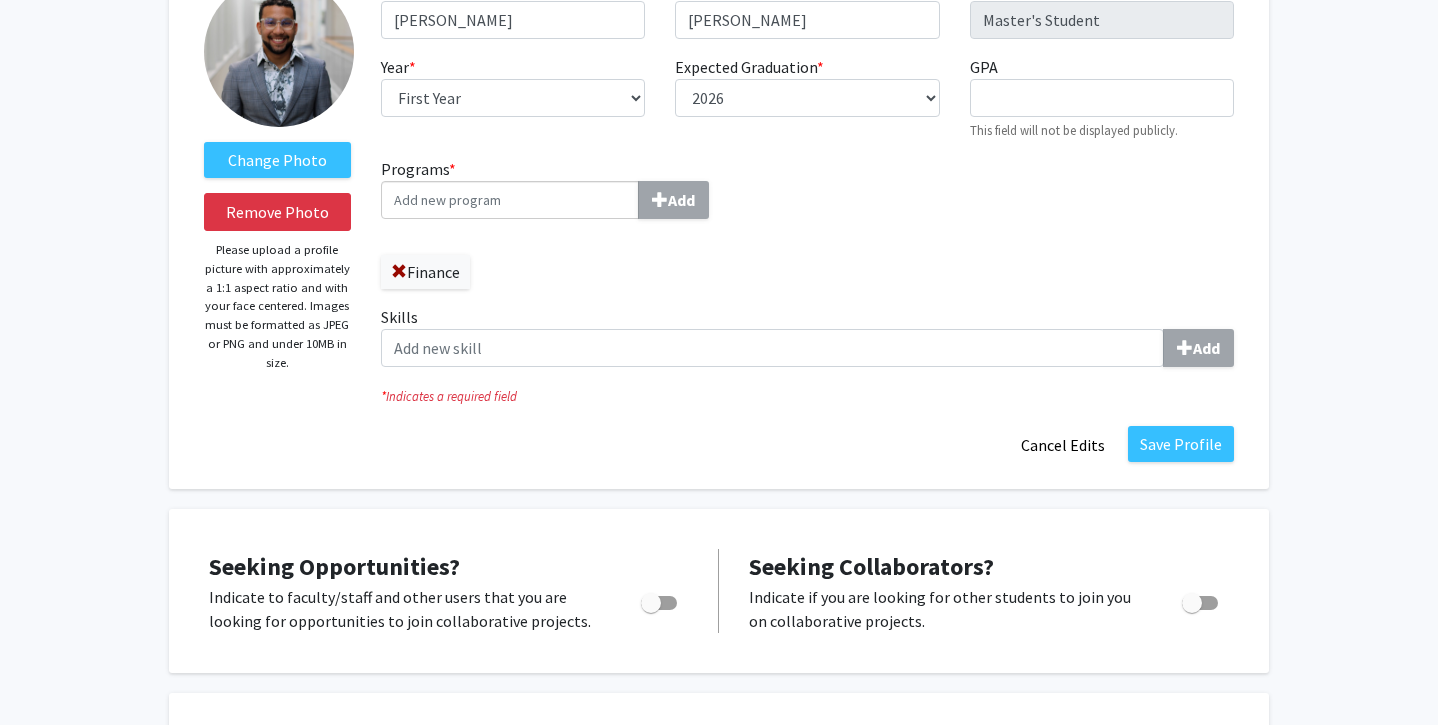 click on "Skills  Add" 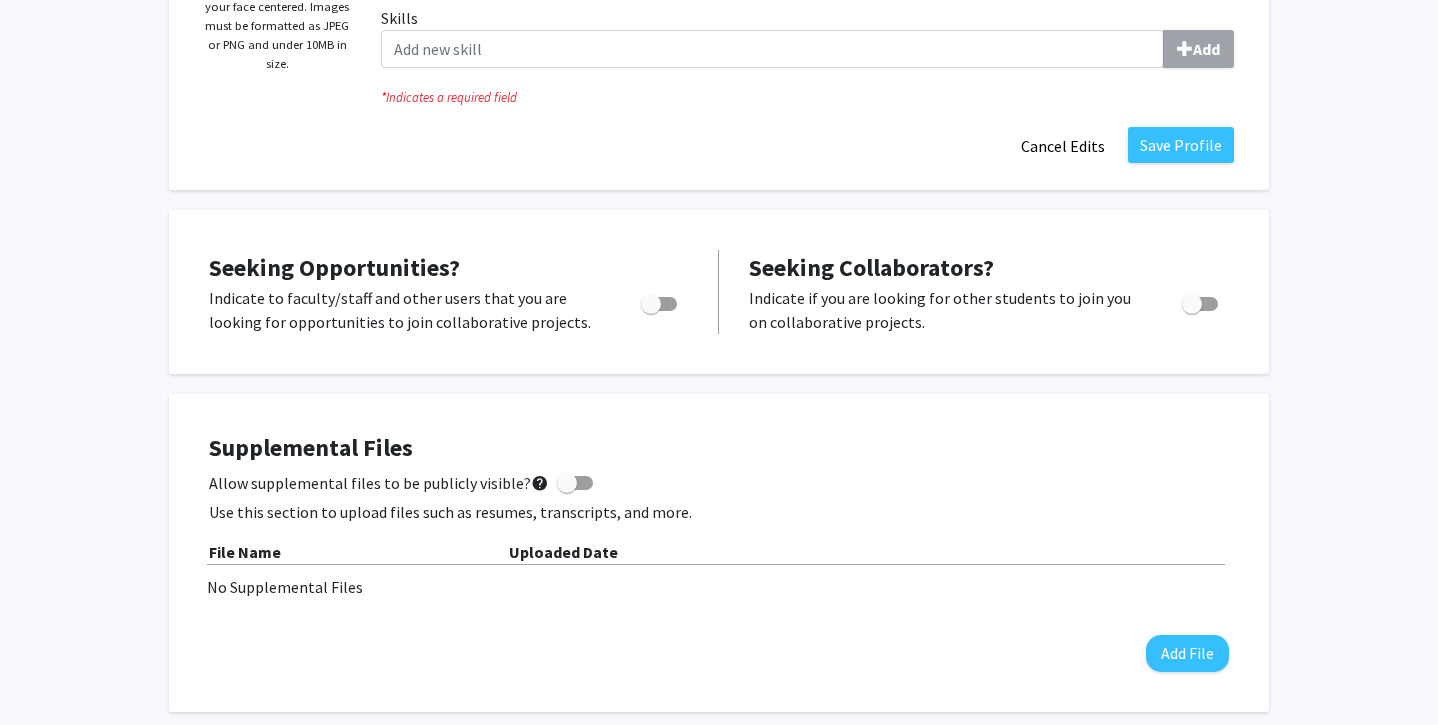 scroll, scrollTop: 459, scrollLeft: 0, axis: vertical 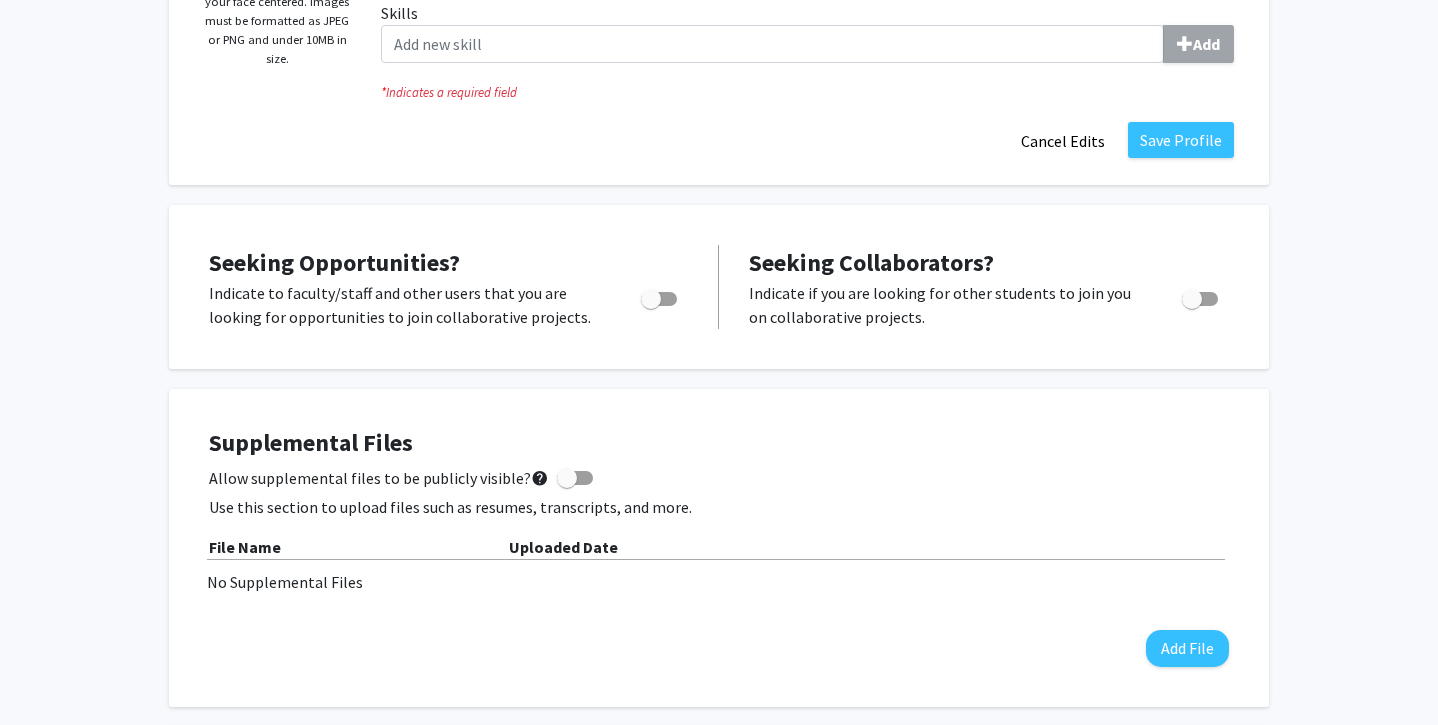 click at bounding box center (651, 299) 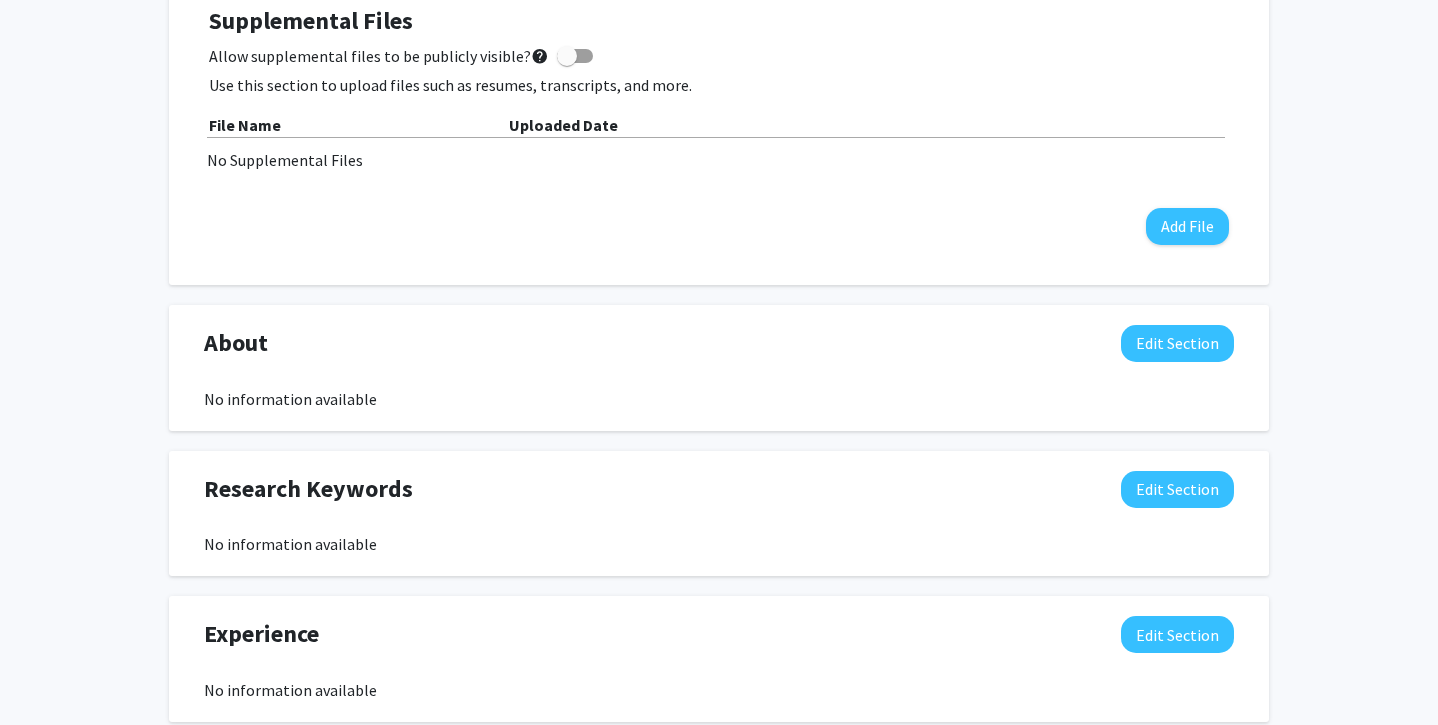 scroll, scrollTop: 0, scrollLeft: 0, axis: both 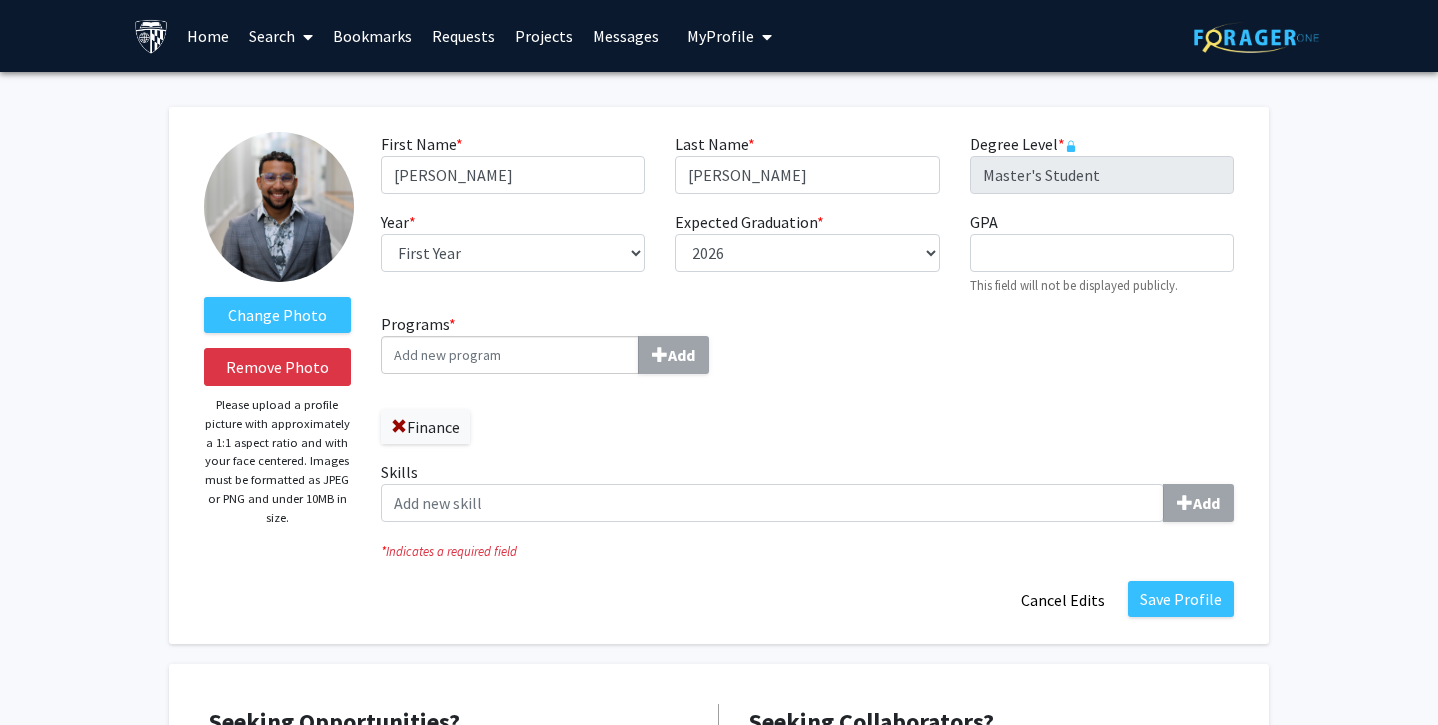 click on "Home" at bounding box center (208, 36) 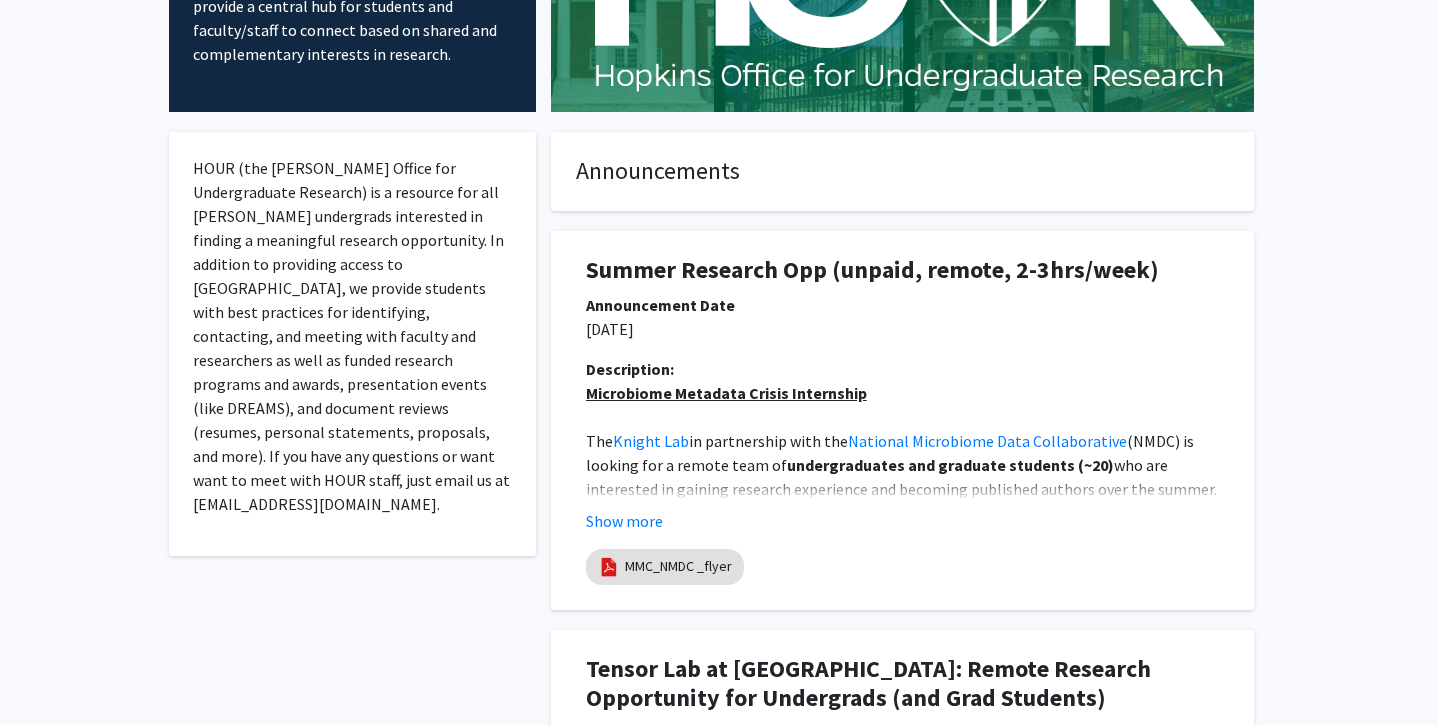 scroll, scrollTop: 274, scrollLeft: 0, axis: vertical 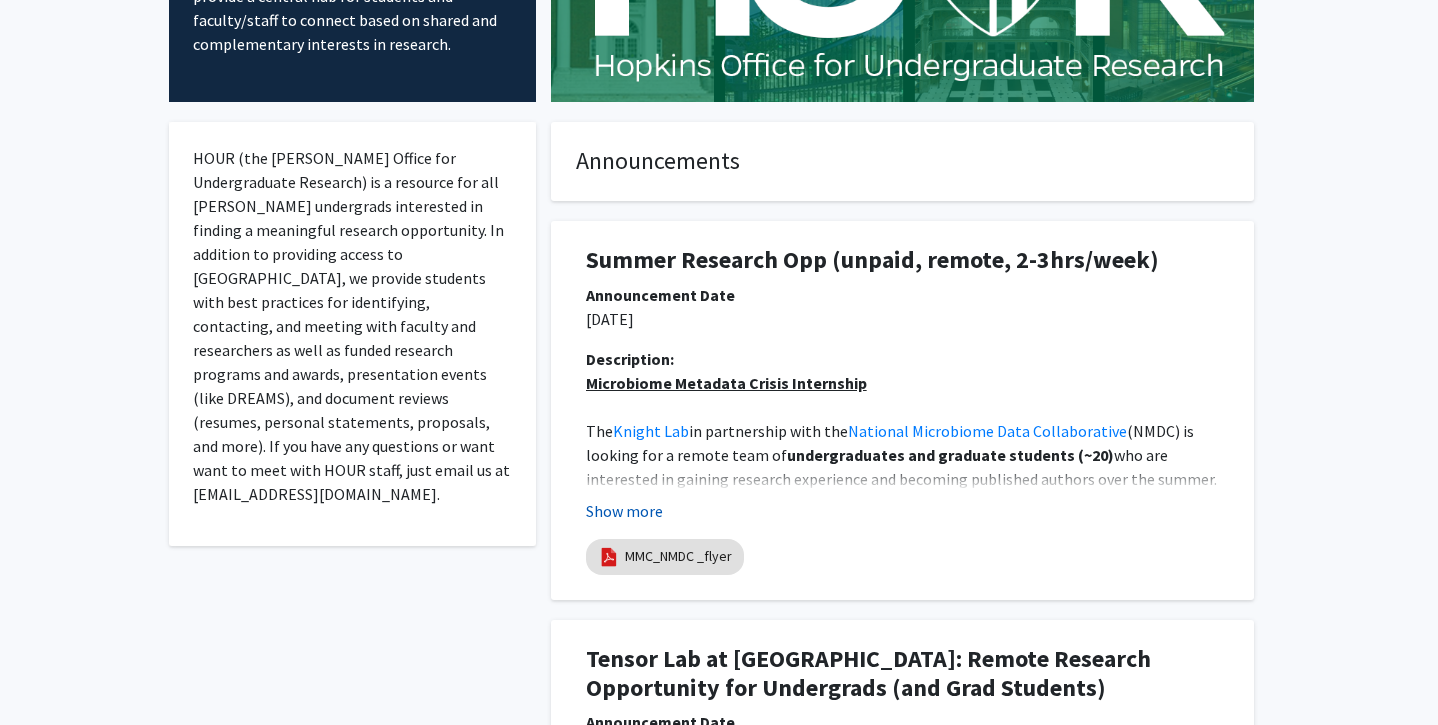 click on "Show more" 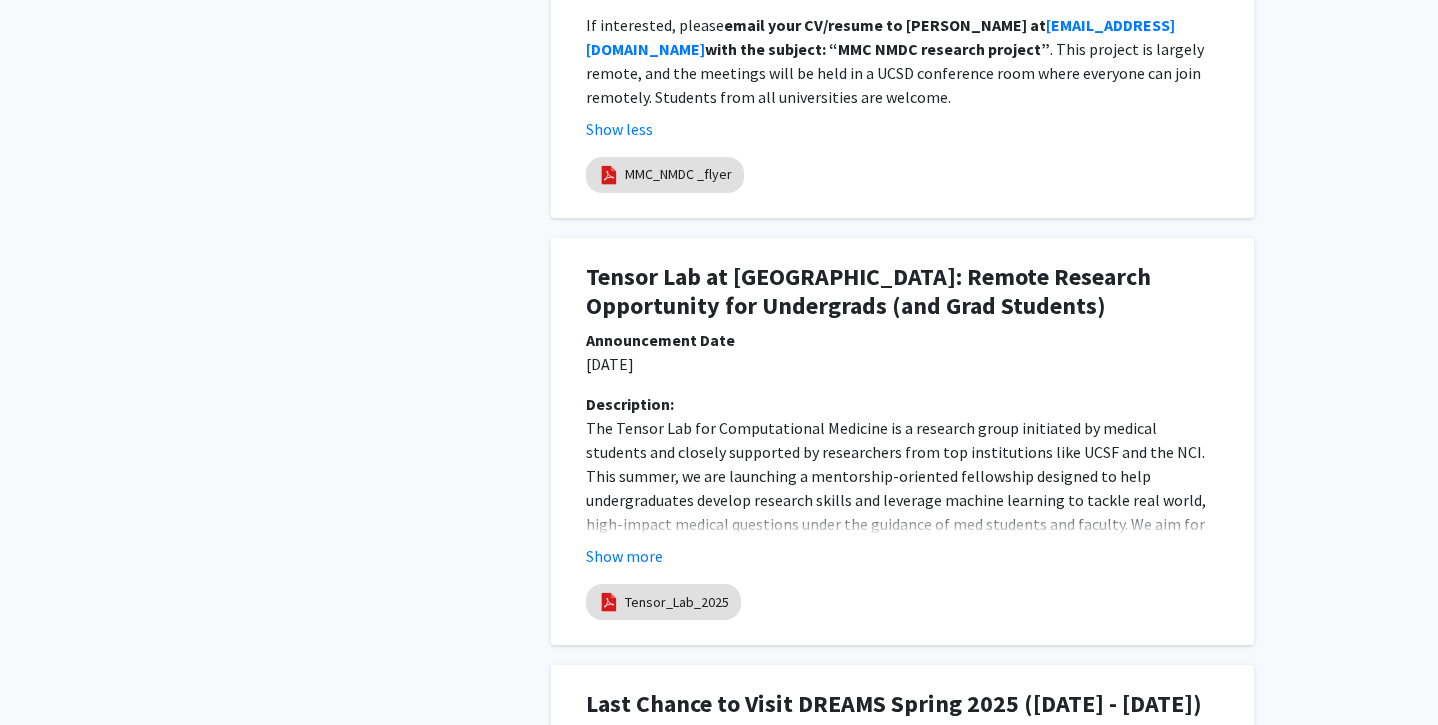 scroll, scrollTop: 1531, scrollLeft: 0, axis: vertical 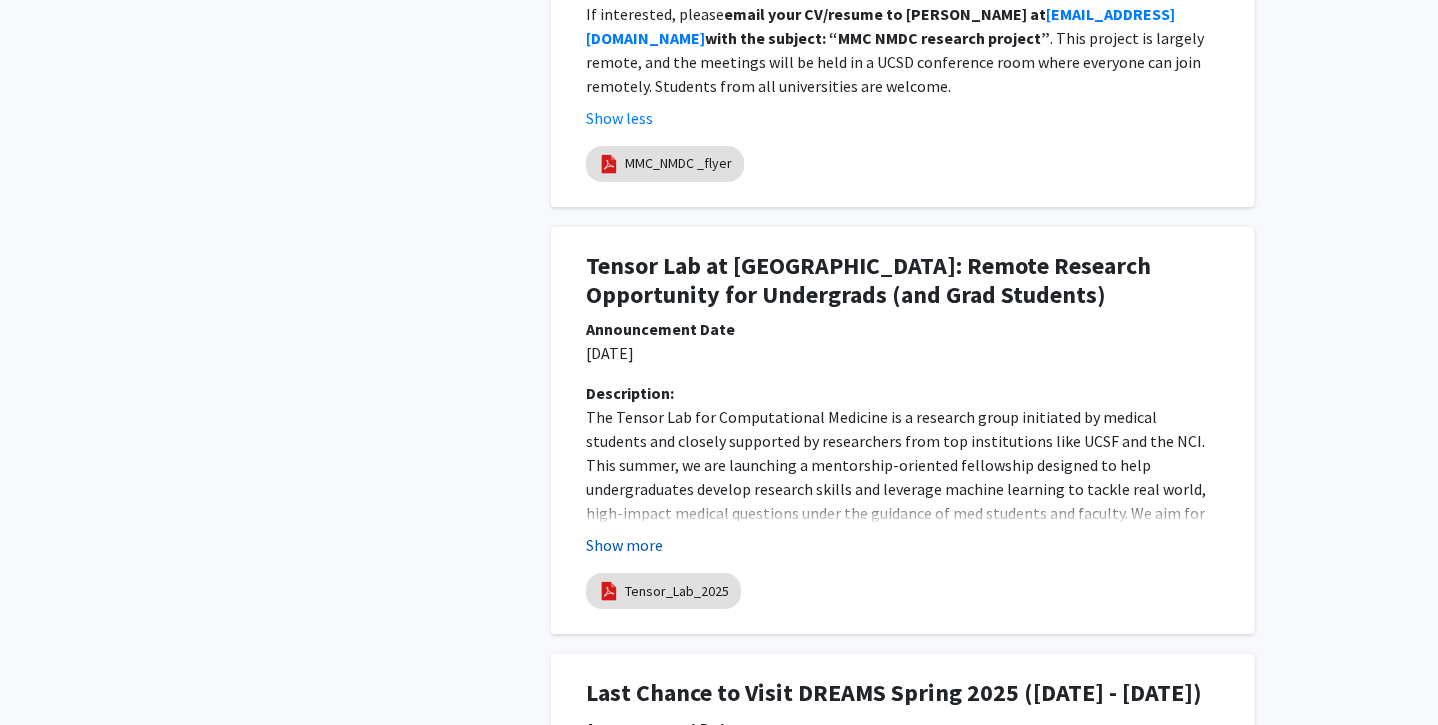 click on "Show more" 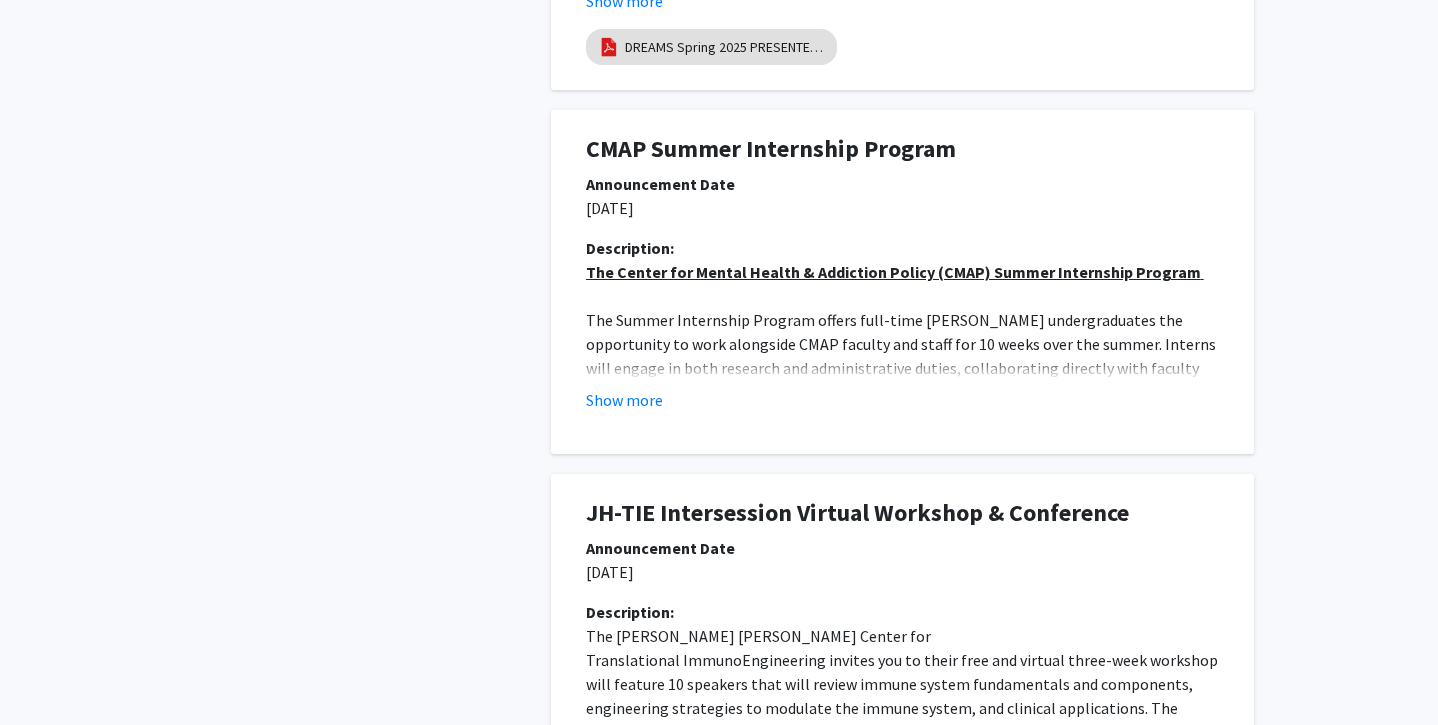 scroll, scrollTop: 4726, scrollLeft: 0, axis: vertical 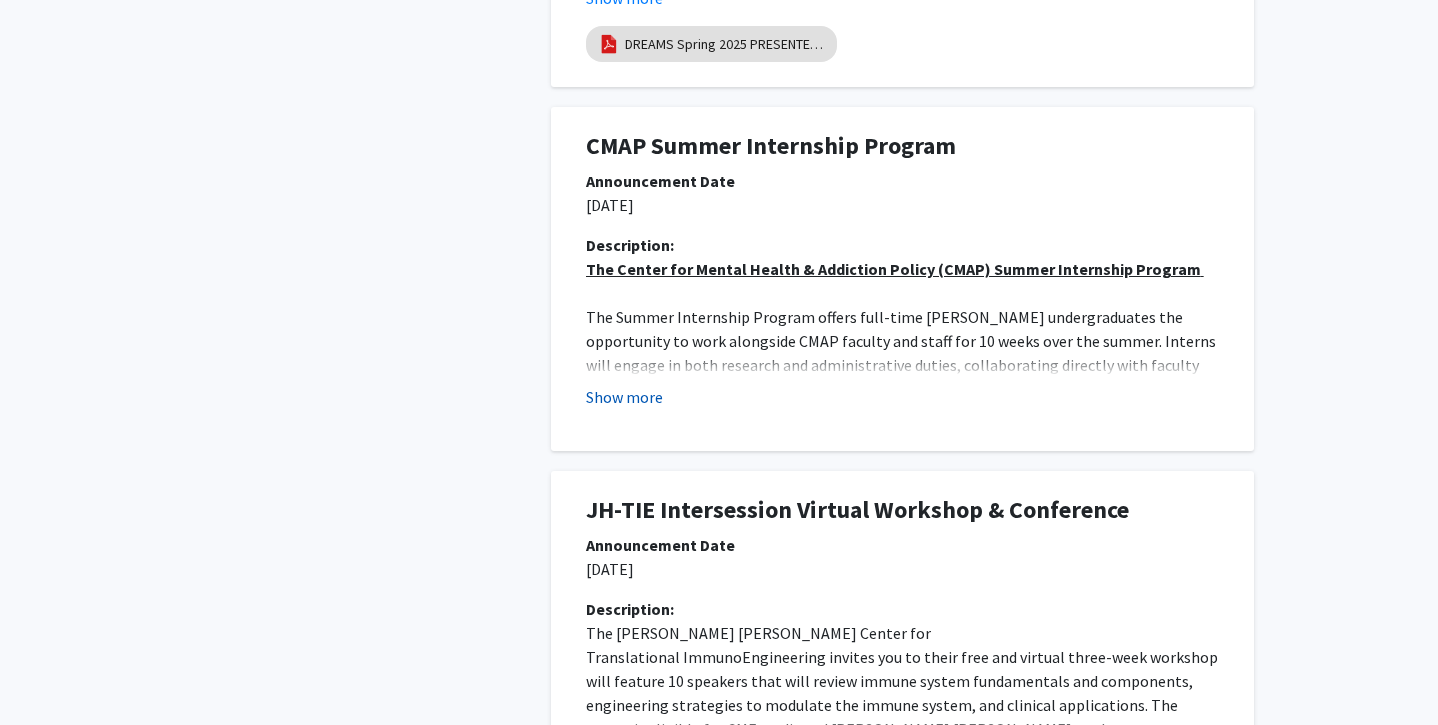 click on "Show more" 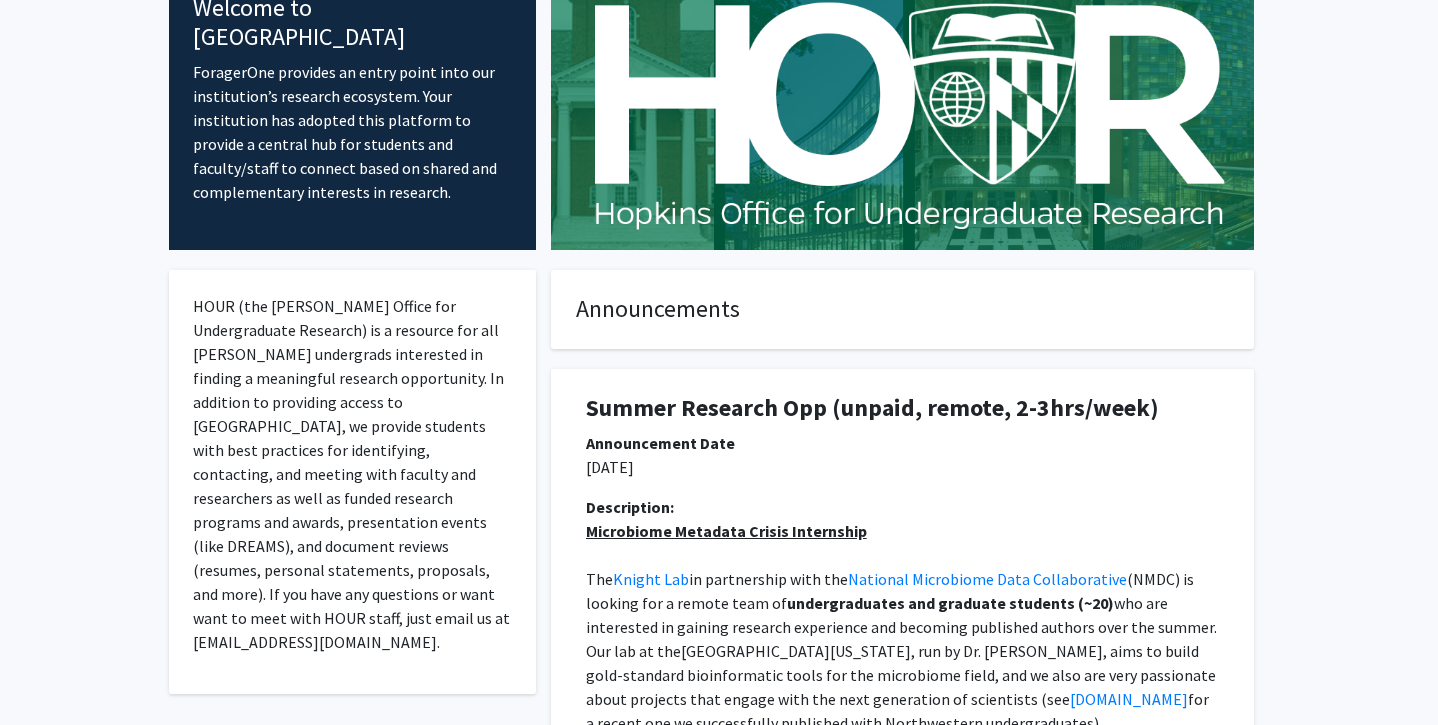 scroll, scrollTop: 0, scrollLeft: 0, axis: both 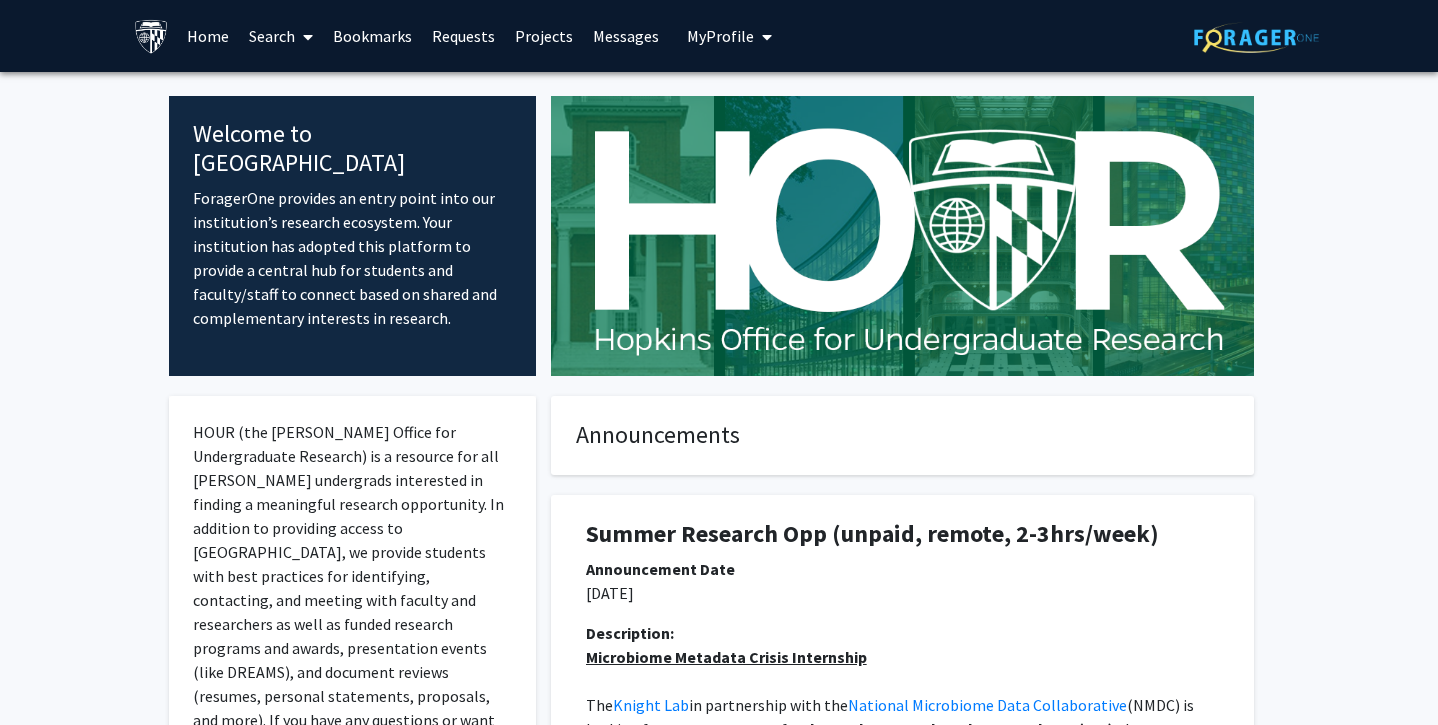 click on "Projects" at bounding box center (544, 36) 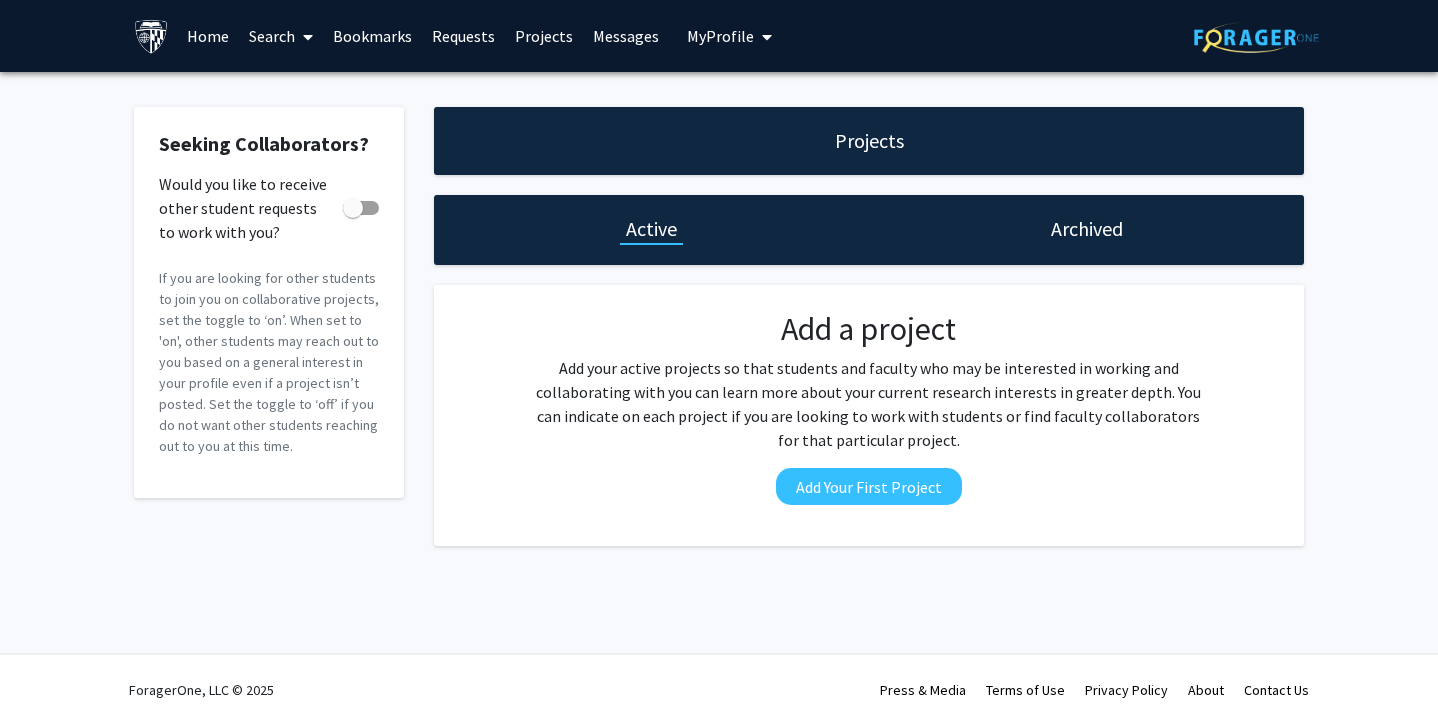 click on "Archived" 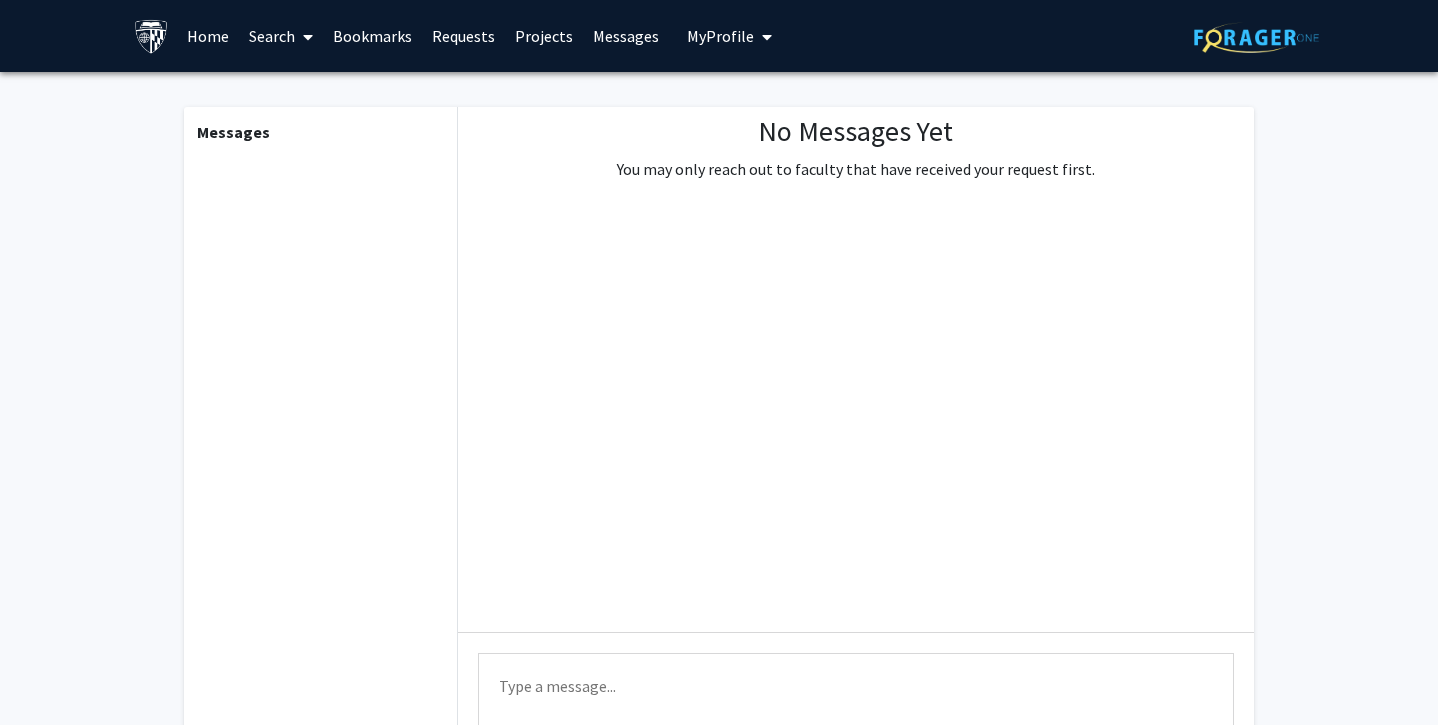 click on "Requests" at bounding box center [463, 36] 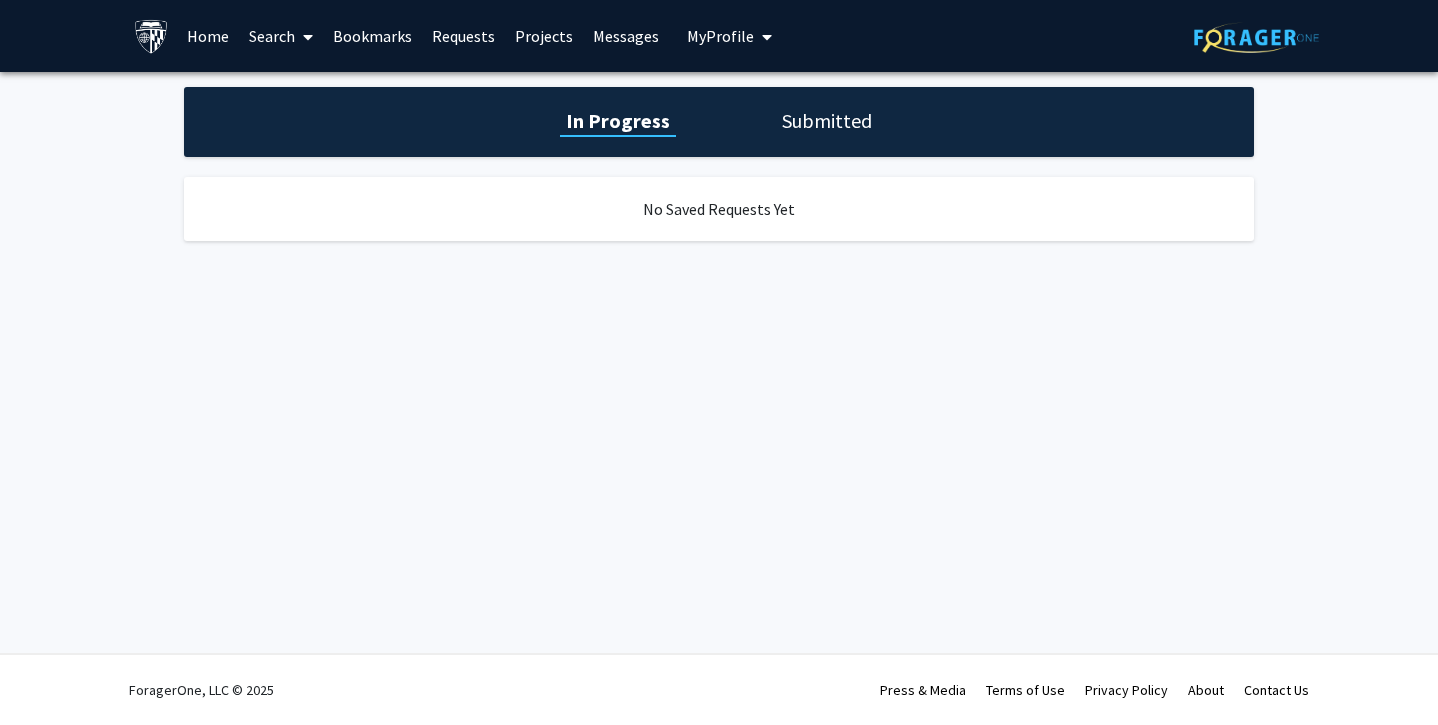 click on "Projects" at bounding box center (544, 36) 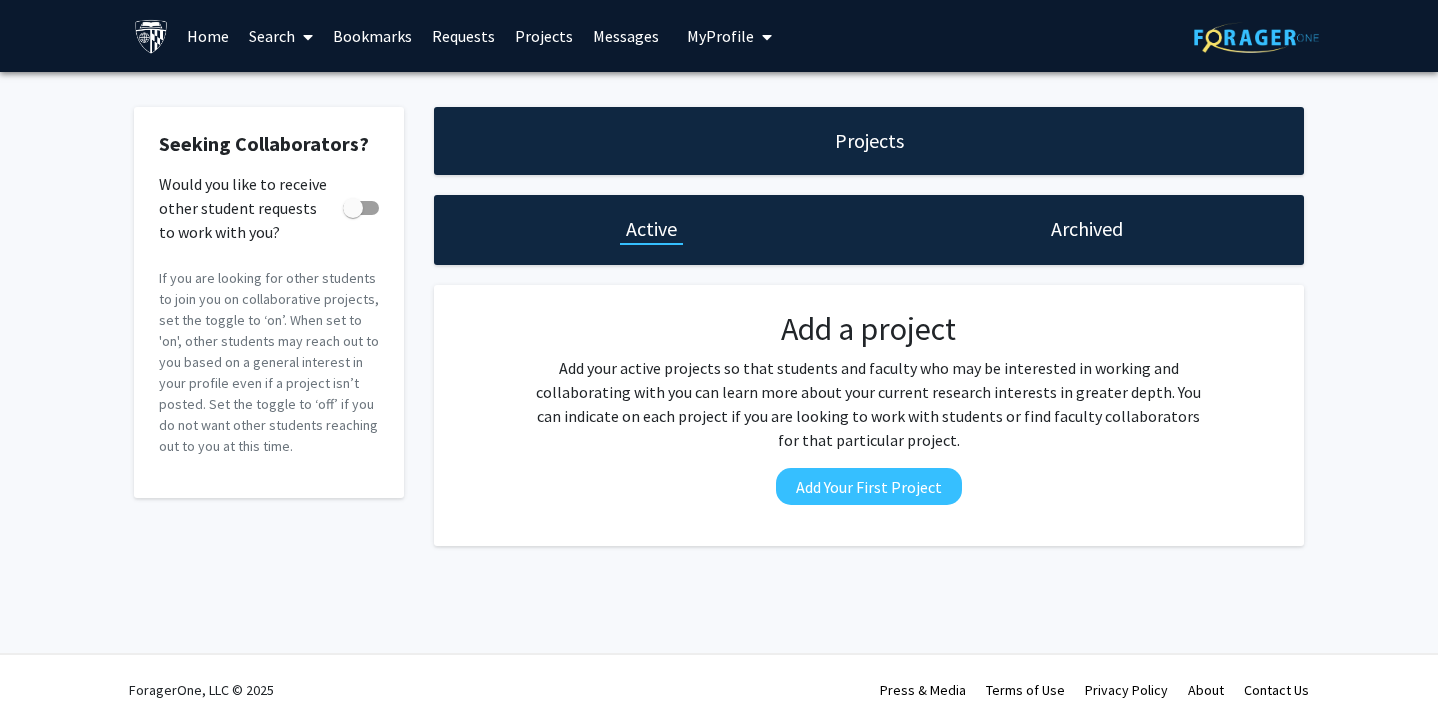 click on "Bookmarks" at bounding box center (372, 36) 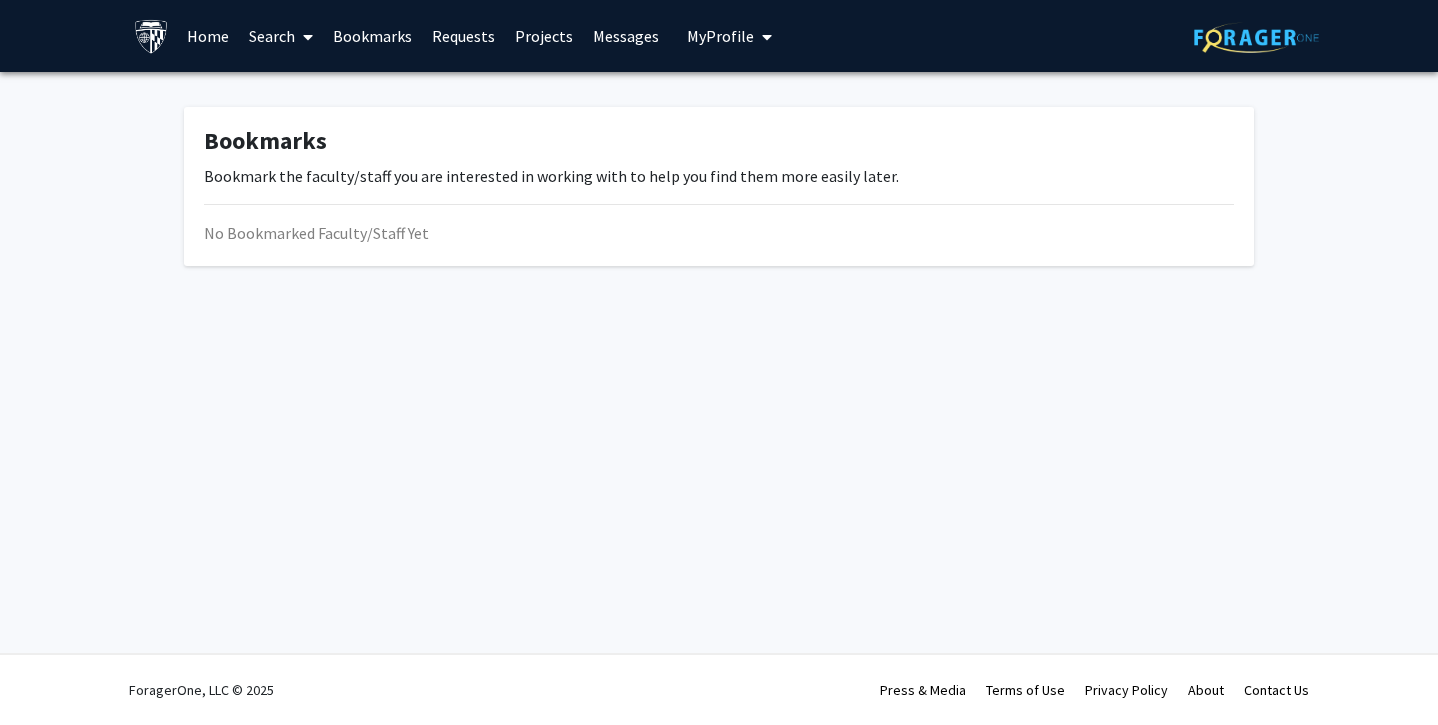click on "Search" at bounding box center [281, 36] 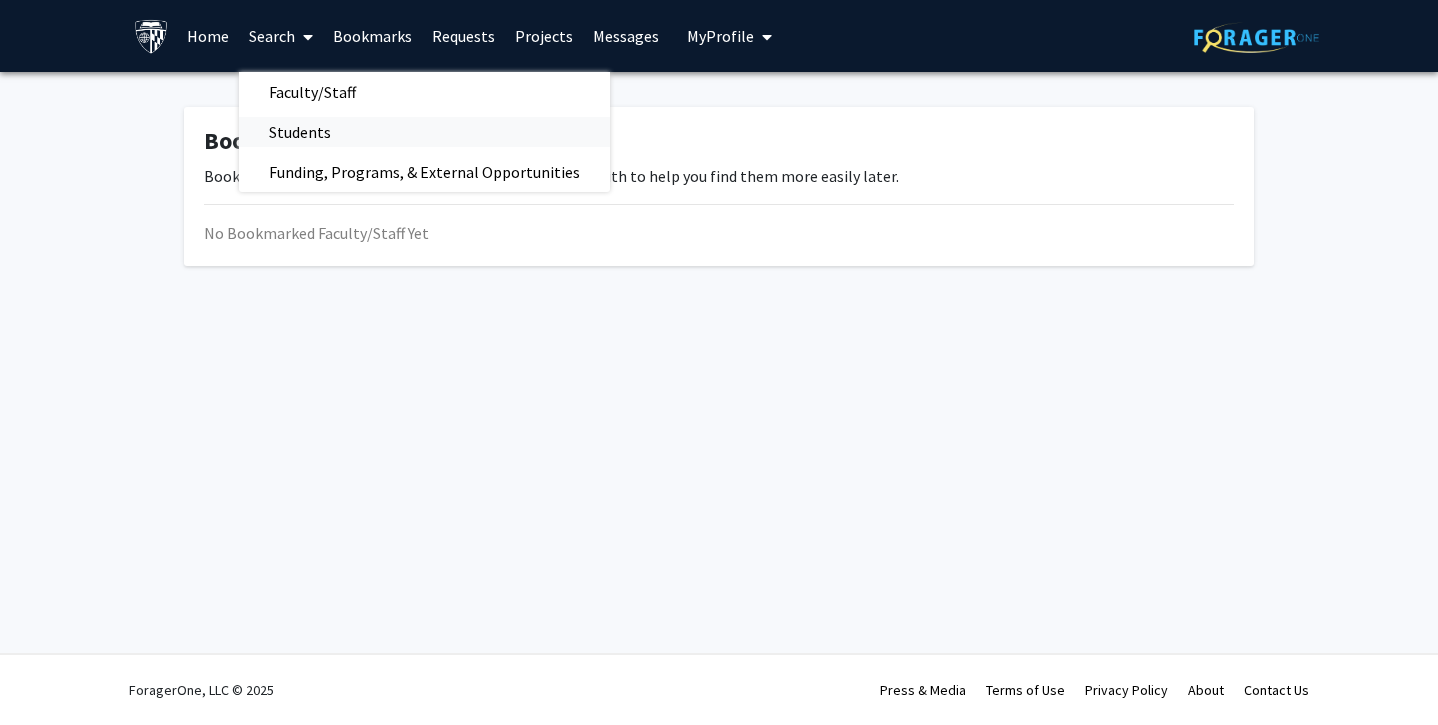 click on "Students" at bounding box center [300, 132] 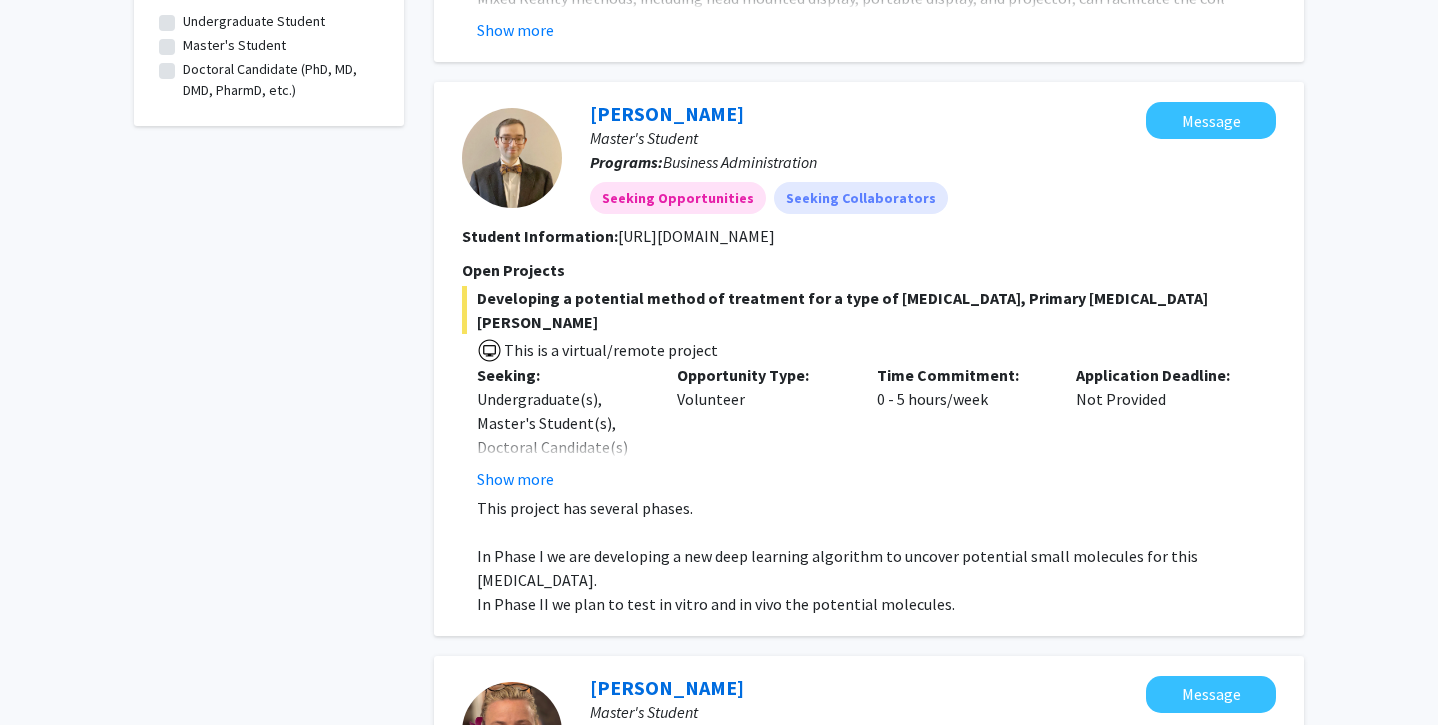 scroll, scrollTop: 763, scrollLeft: 0, axis: vertical 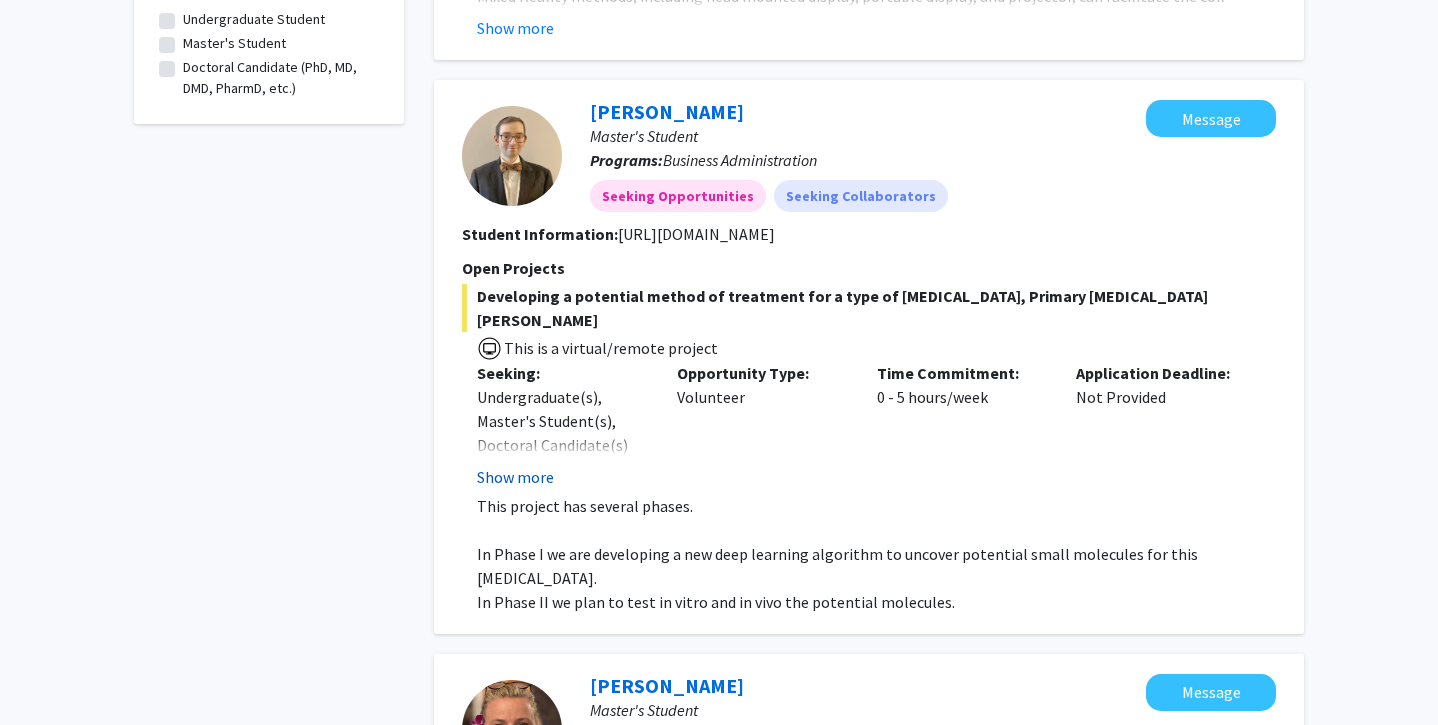 click on "Show more" 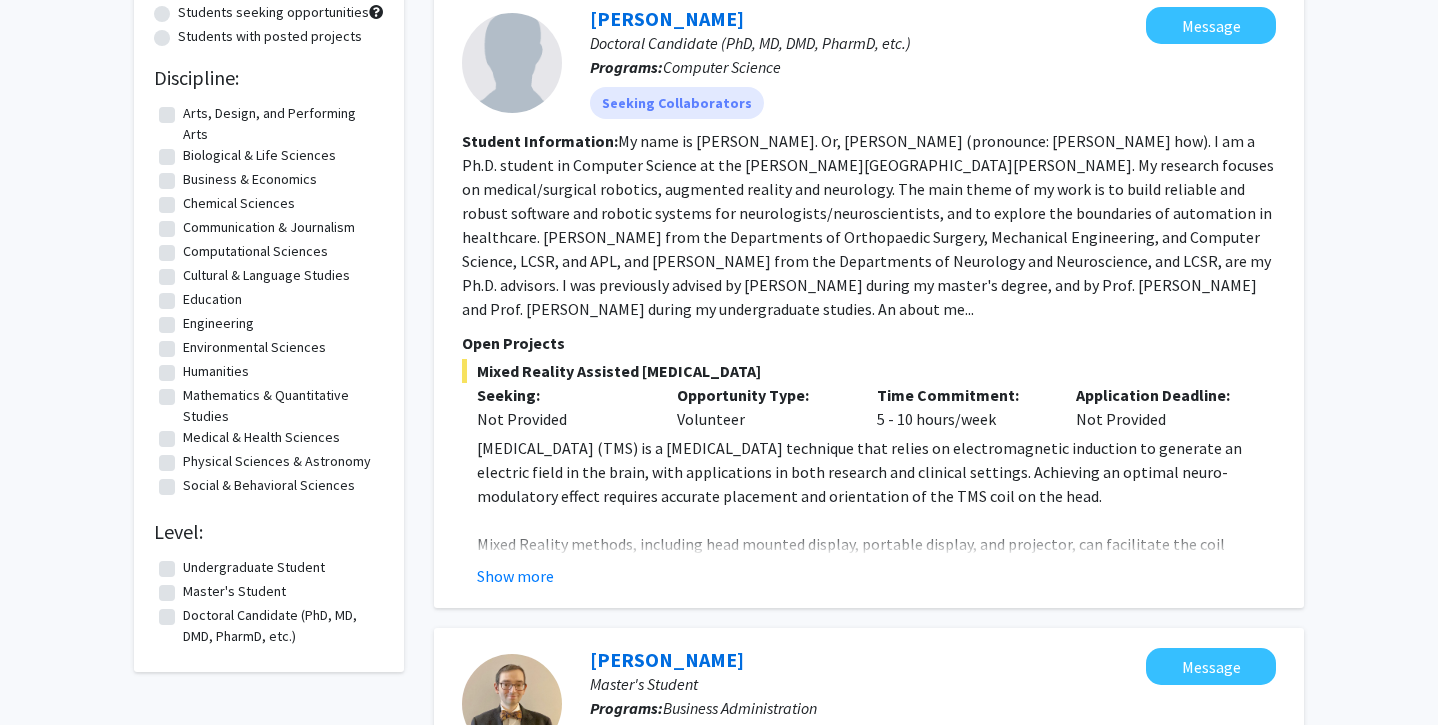 scroll, scrollTop: 0, scrollLeft: 0, axis: both 